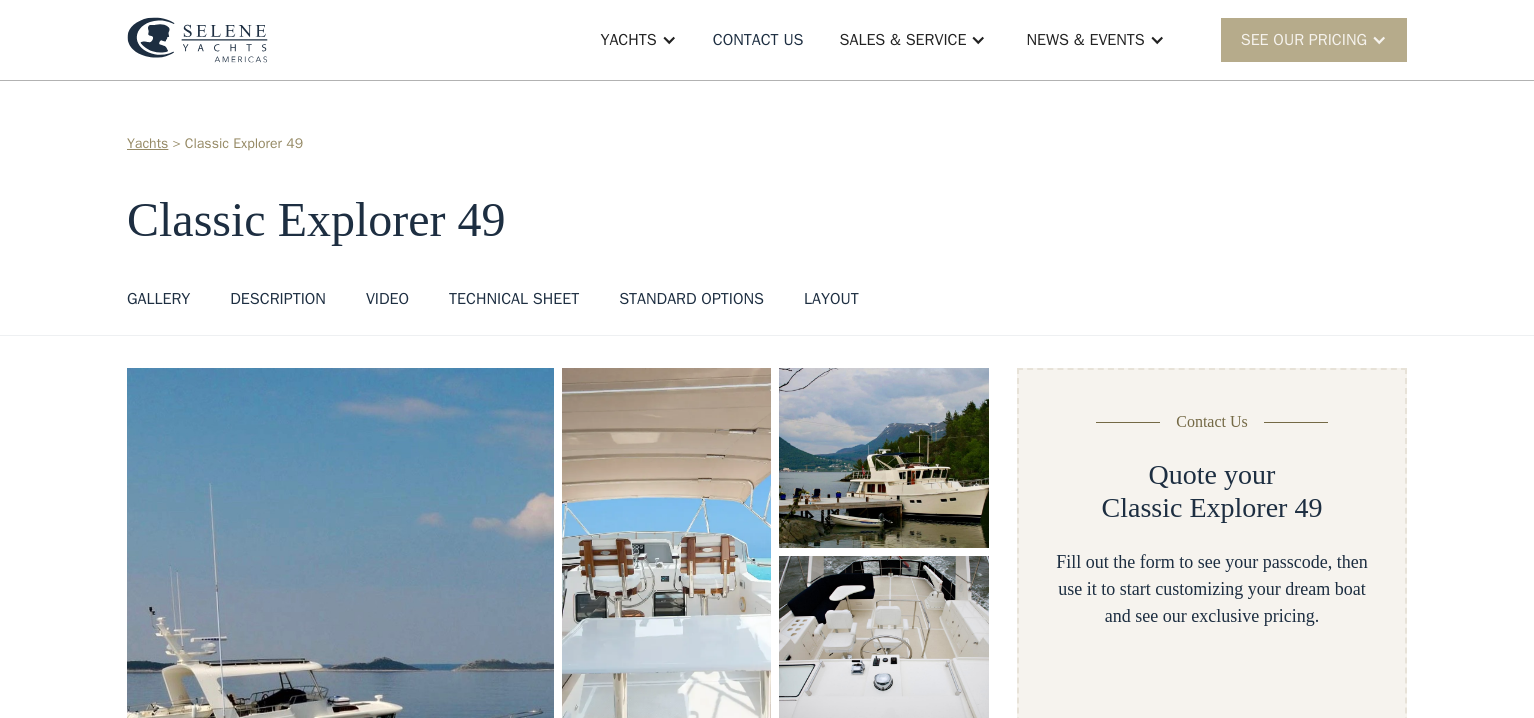 scroll, scrollTop: 0, scrollLeft: 0, axis: both 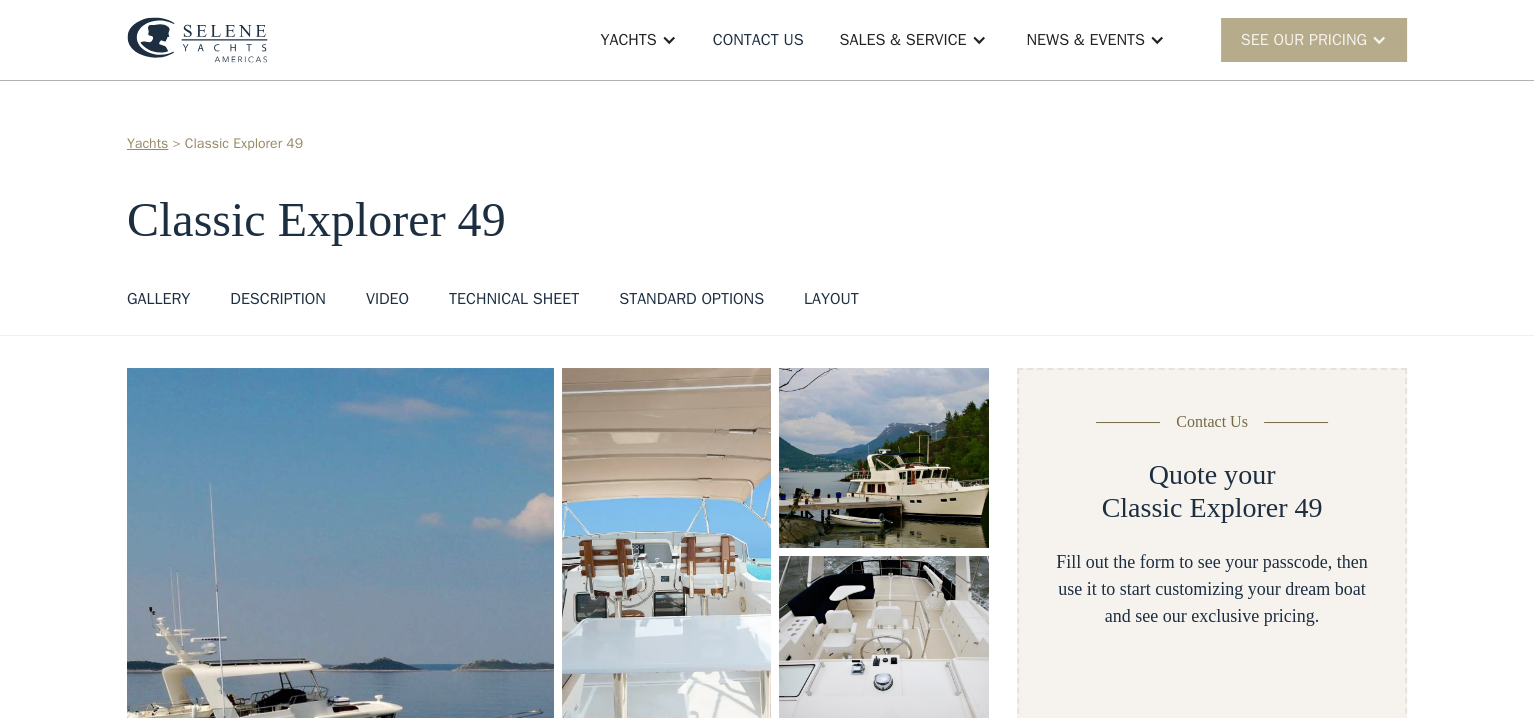 select on "**********" 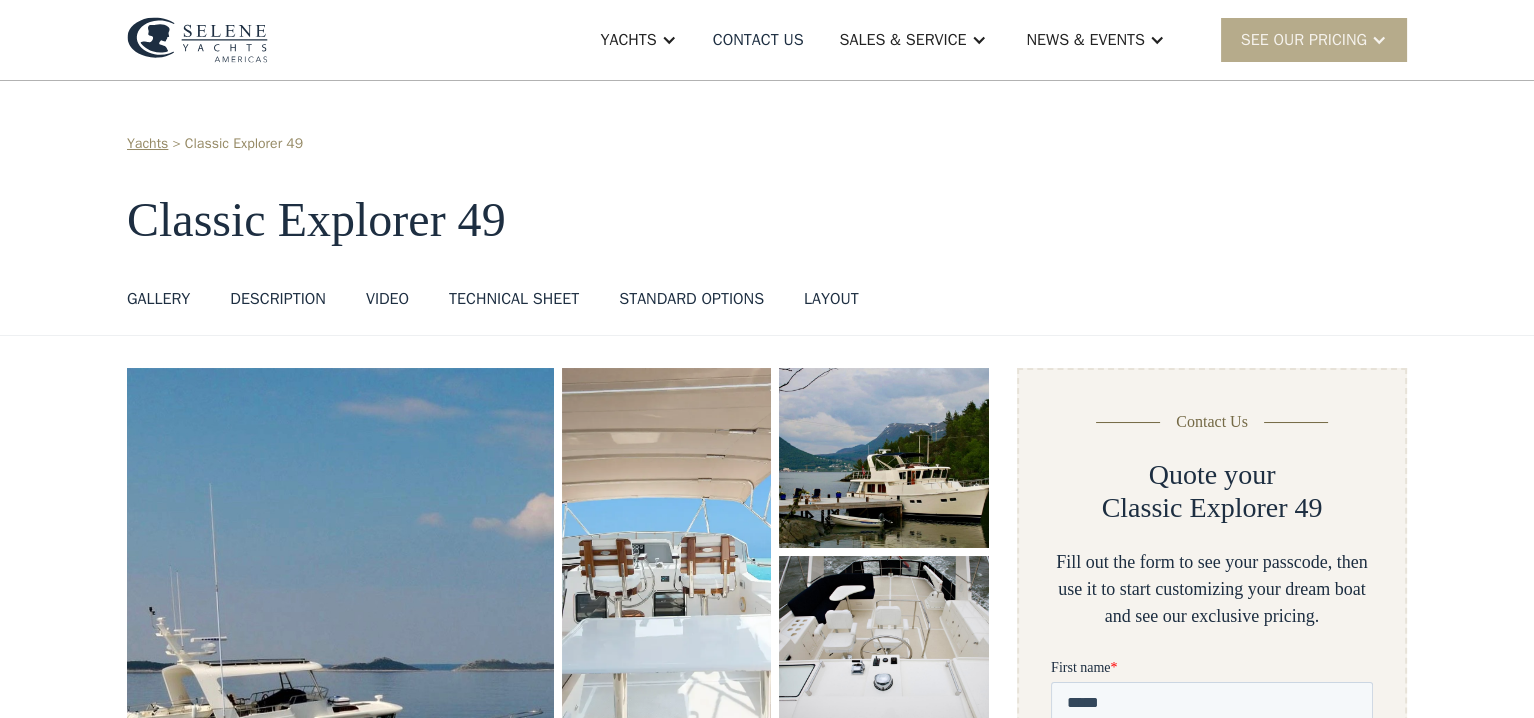 scroll, scrollTop: 0, scrollLeft: 0, axis: both 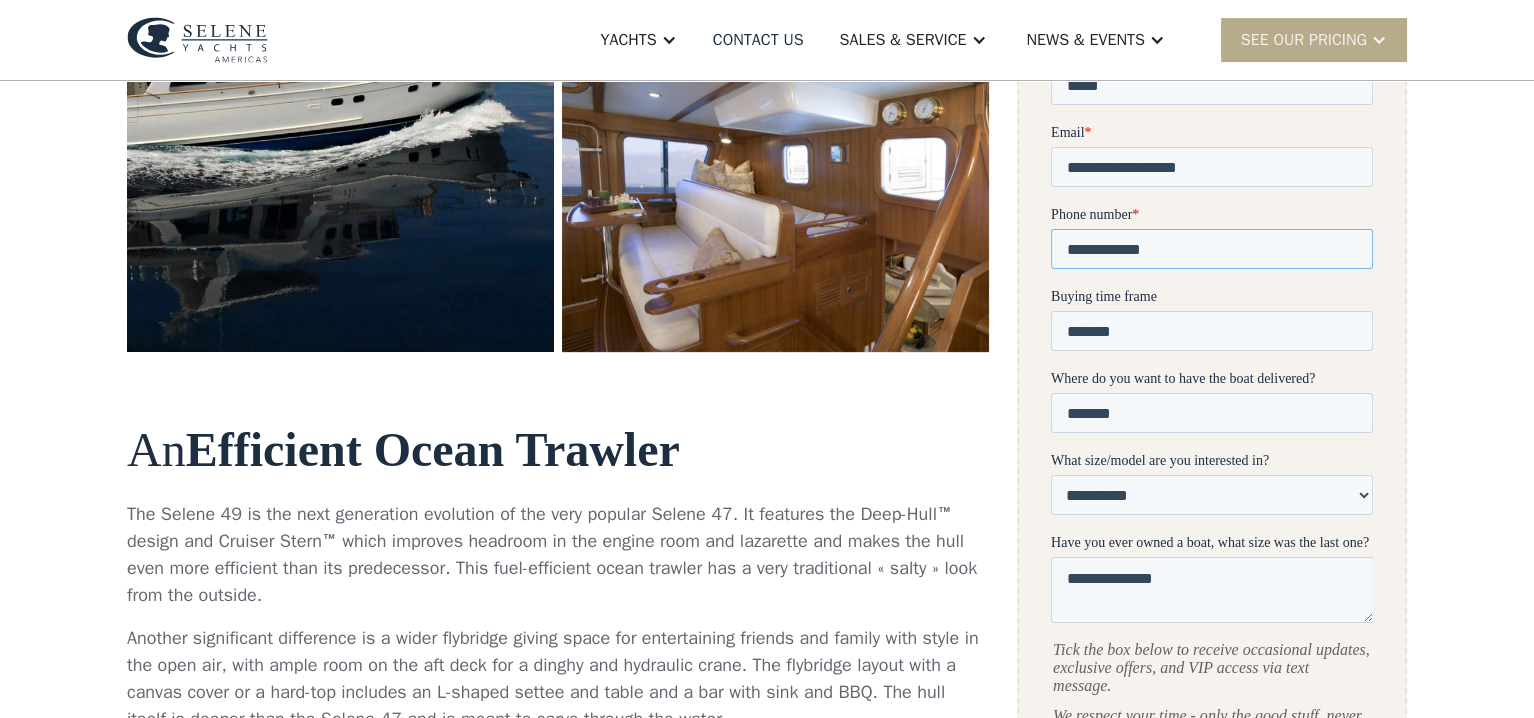 drag, startPoint x: 1181, startPoint y: 245, endPoint x: 1043, endPoint y: 253, distance: 138.23169 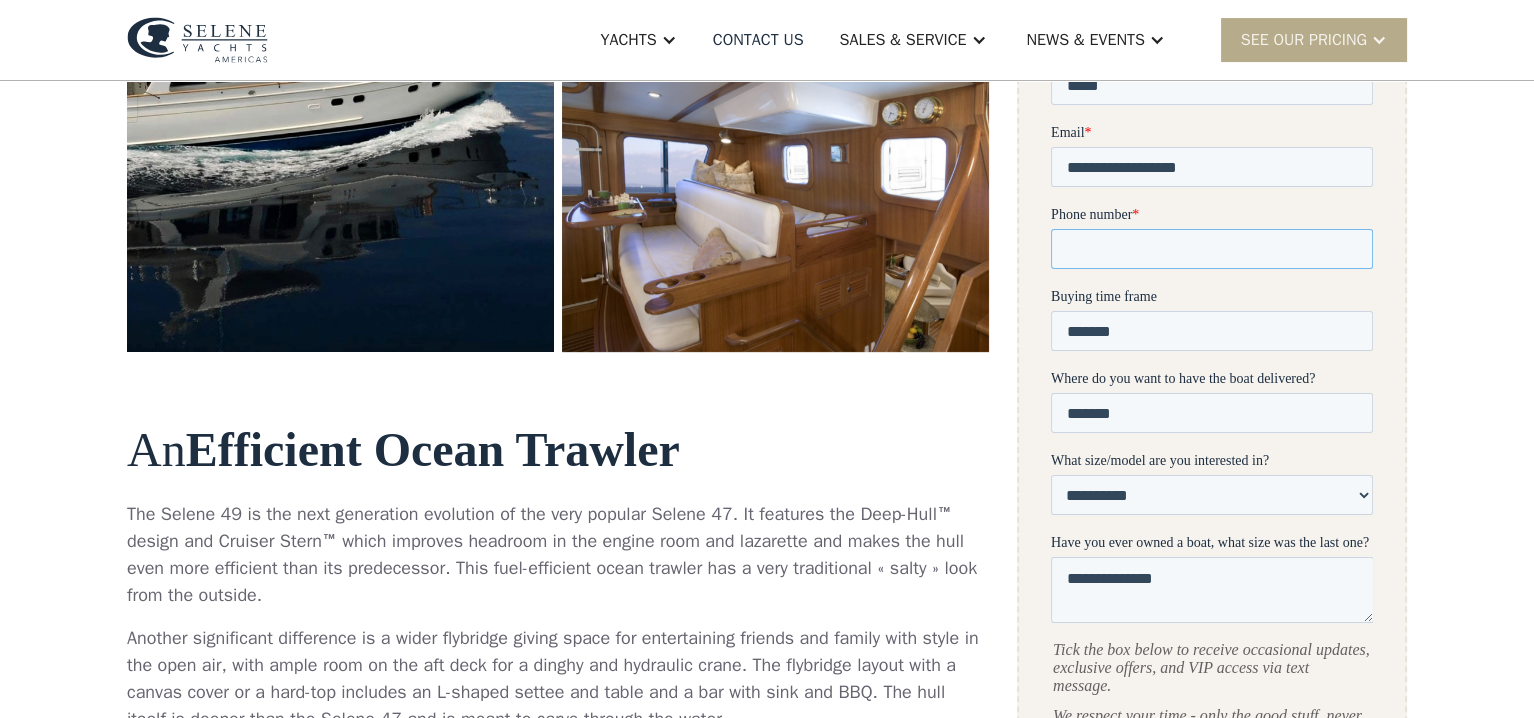 type 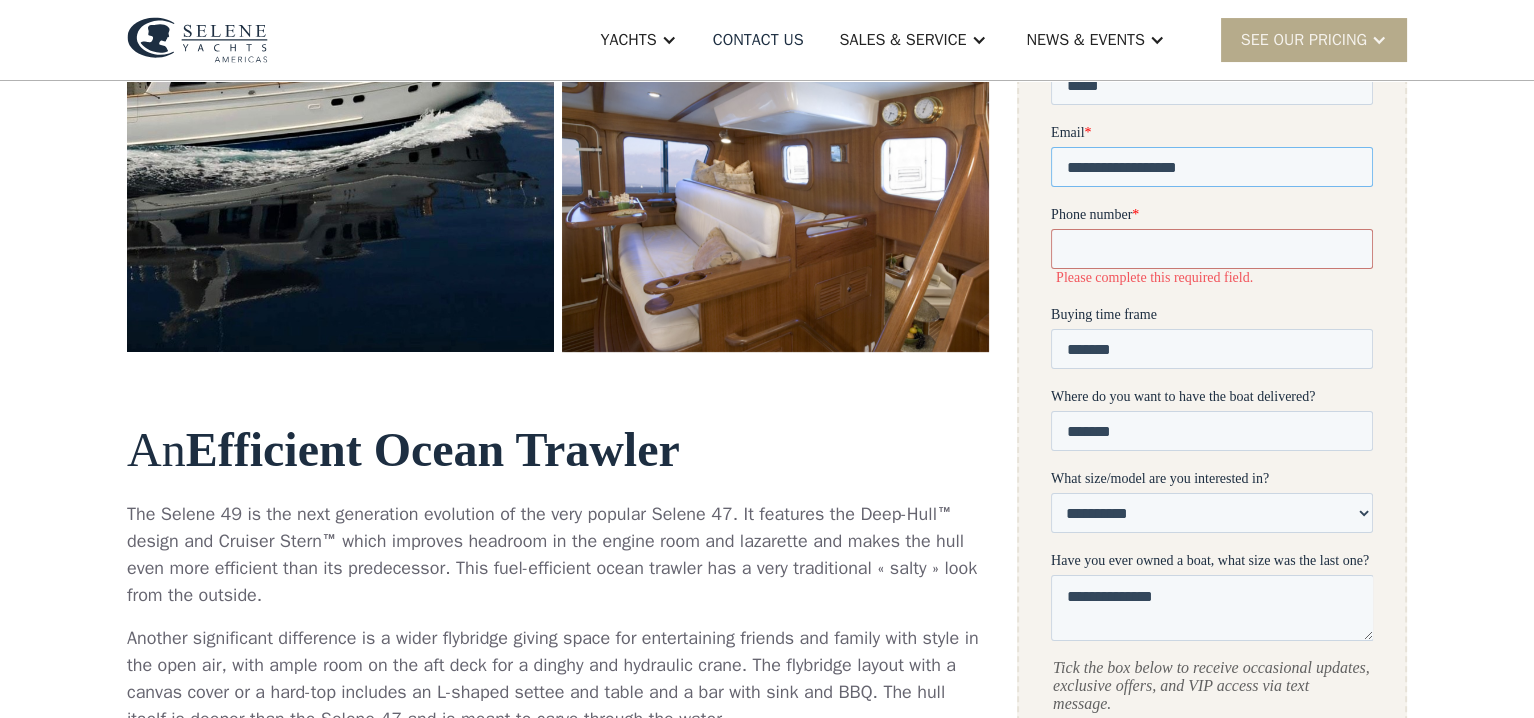 drag, startPoint x: 1234, startPoint y: 161, endPoint x: 1033, endPoint y: 164, distance: 201.02238 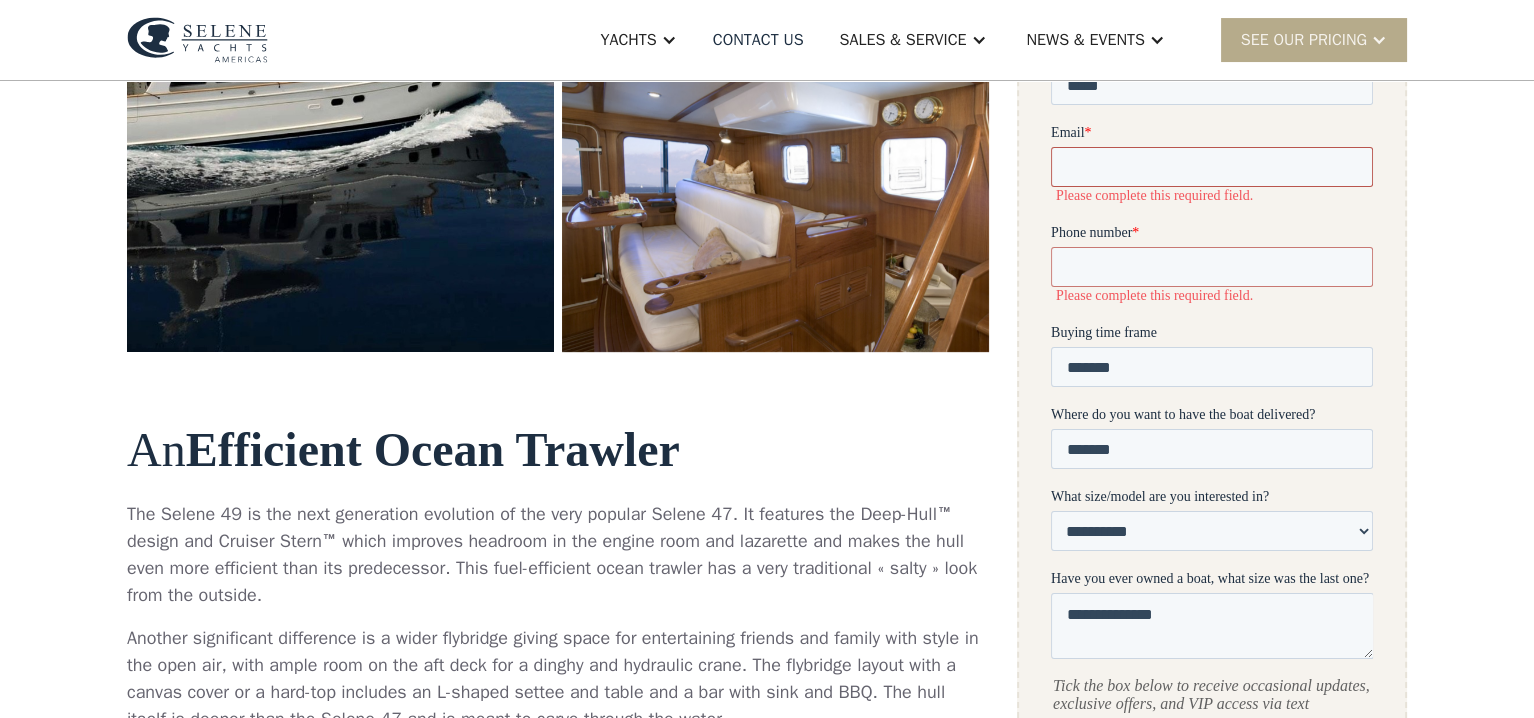 type 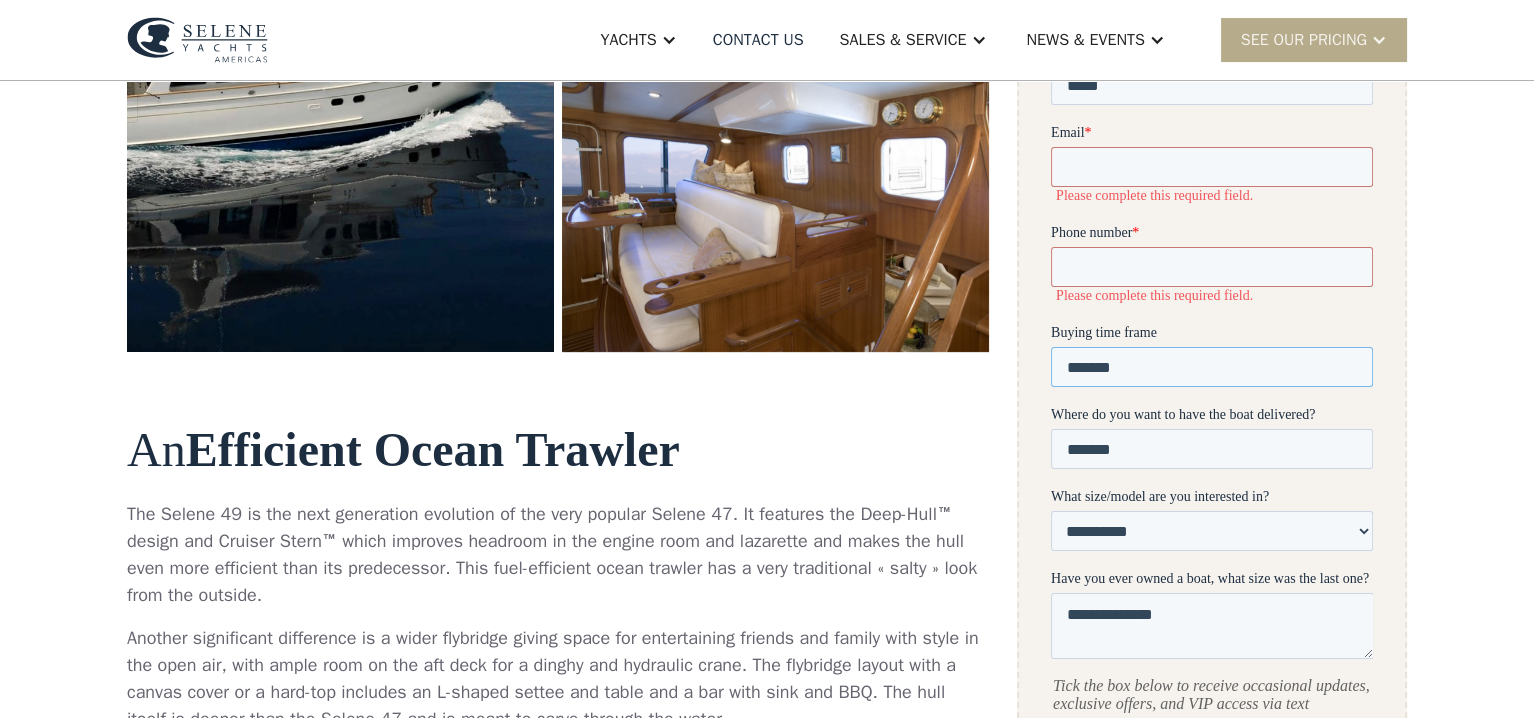 drag, startPoint x: 1159, startPoint y: 364, endPoint x: 1038, endPoint y: 380, distance: 122.05327 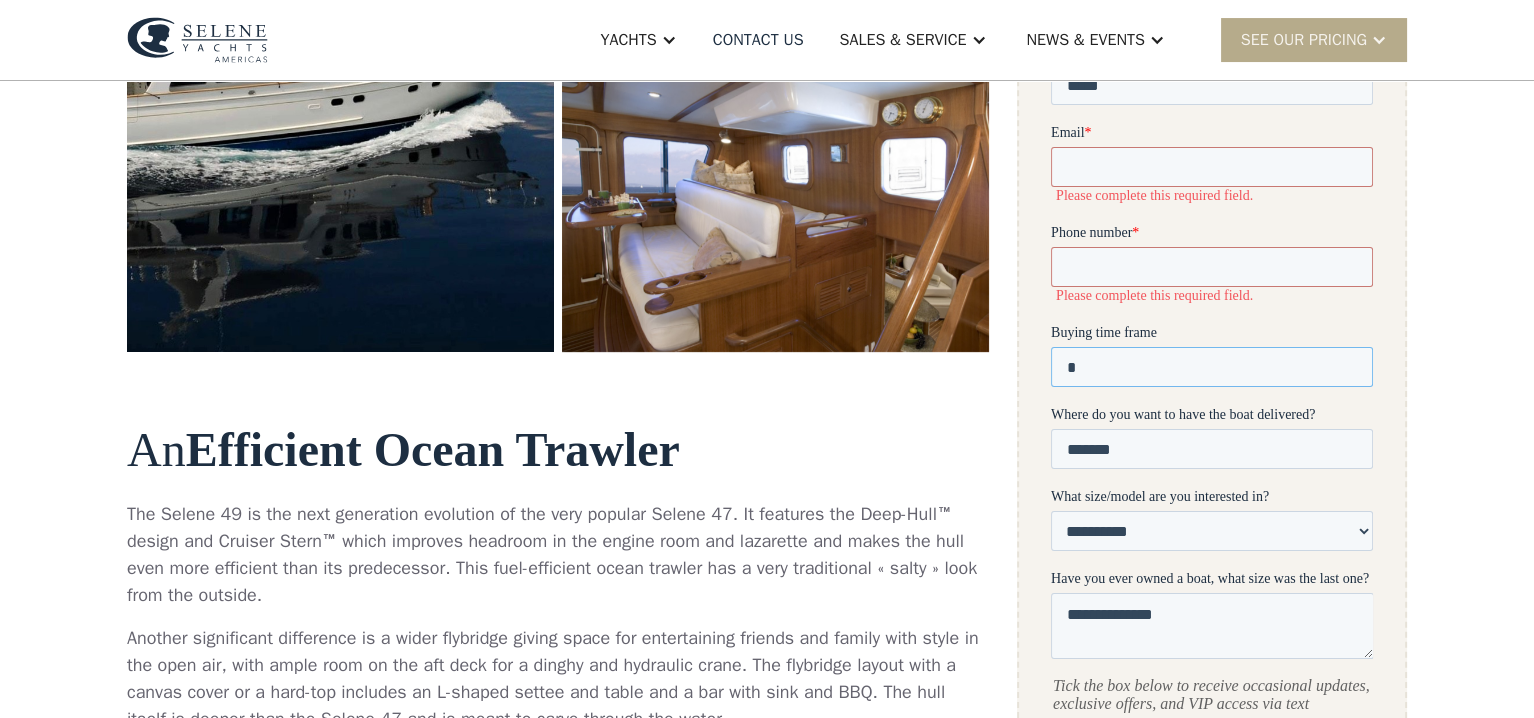 type 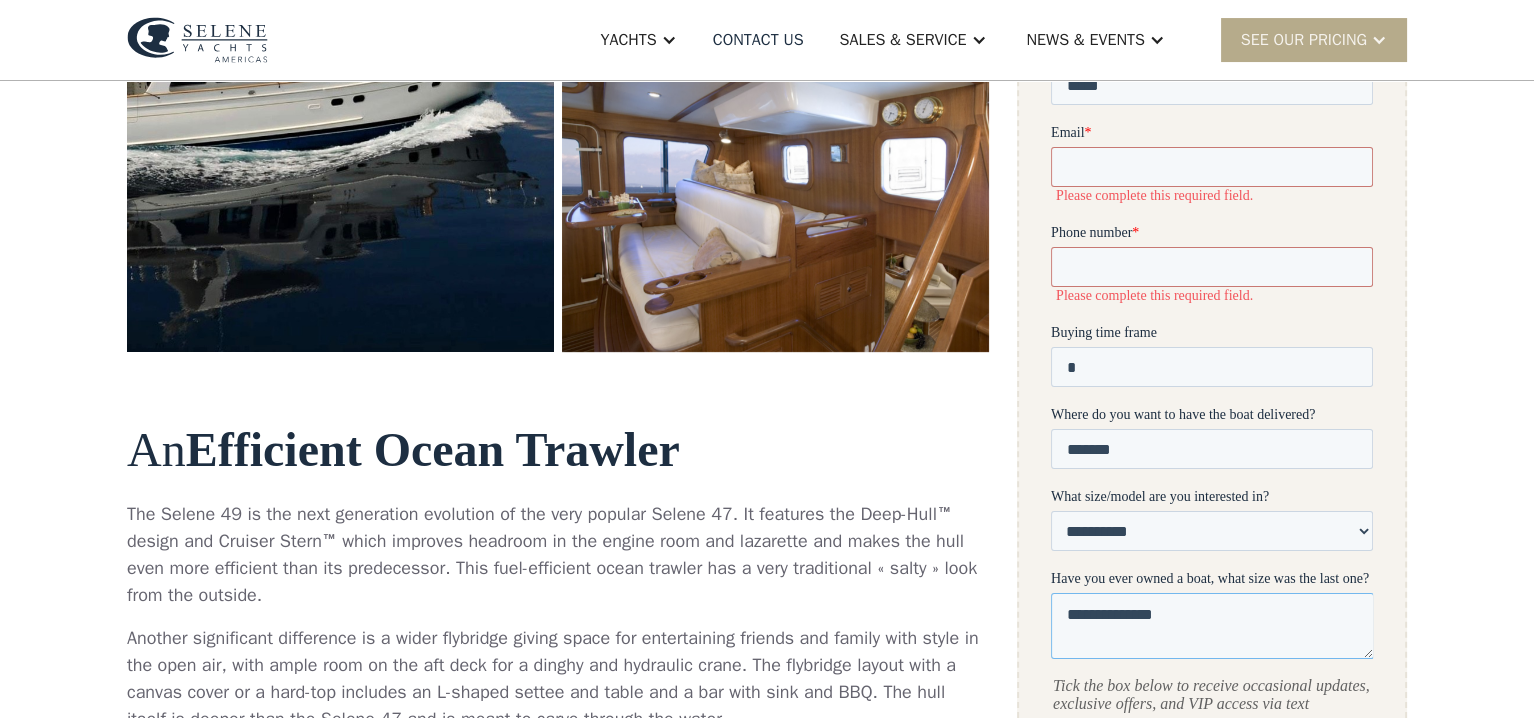 drag, startPoint x: 1204, startPoint y: 610, endPoint x: 1176, endPoint y: 566, distance: 52.153618 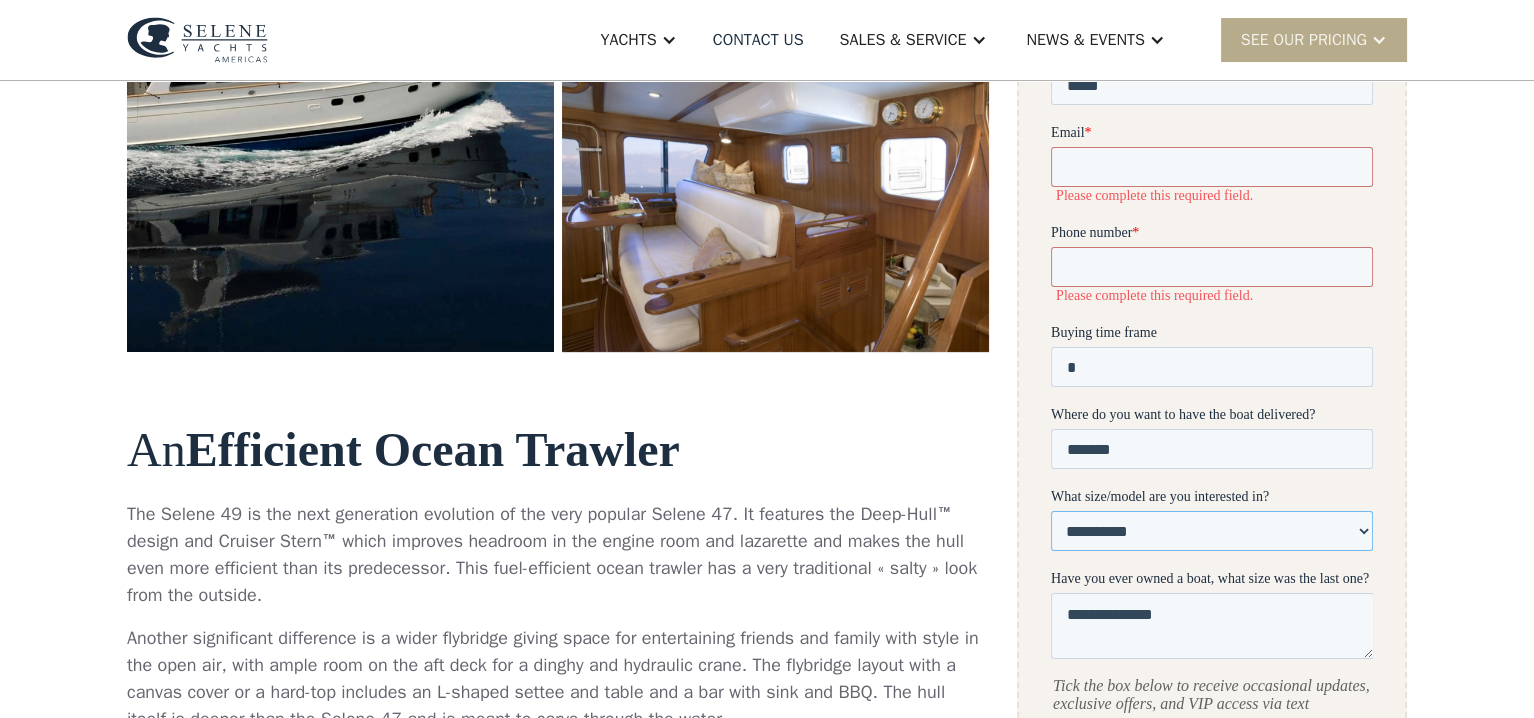 drag, startPoint x: 1148, startPoint y: 526, endPoint x: 1078, endPoint y: 540, distance: 71.38628 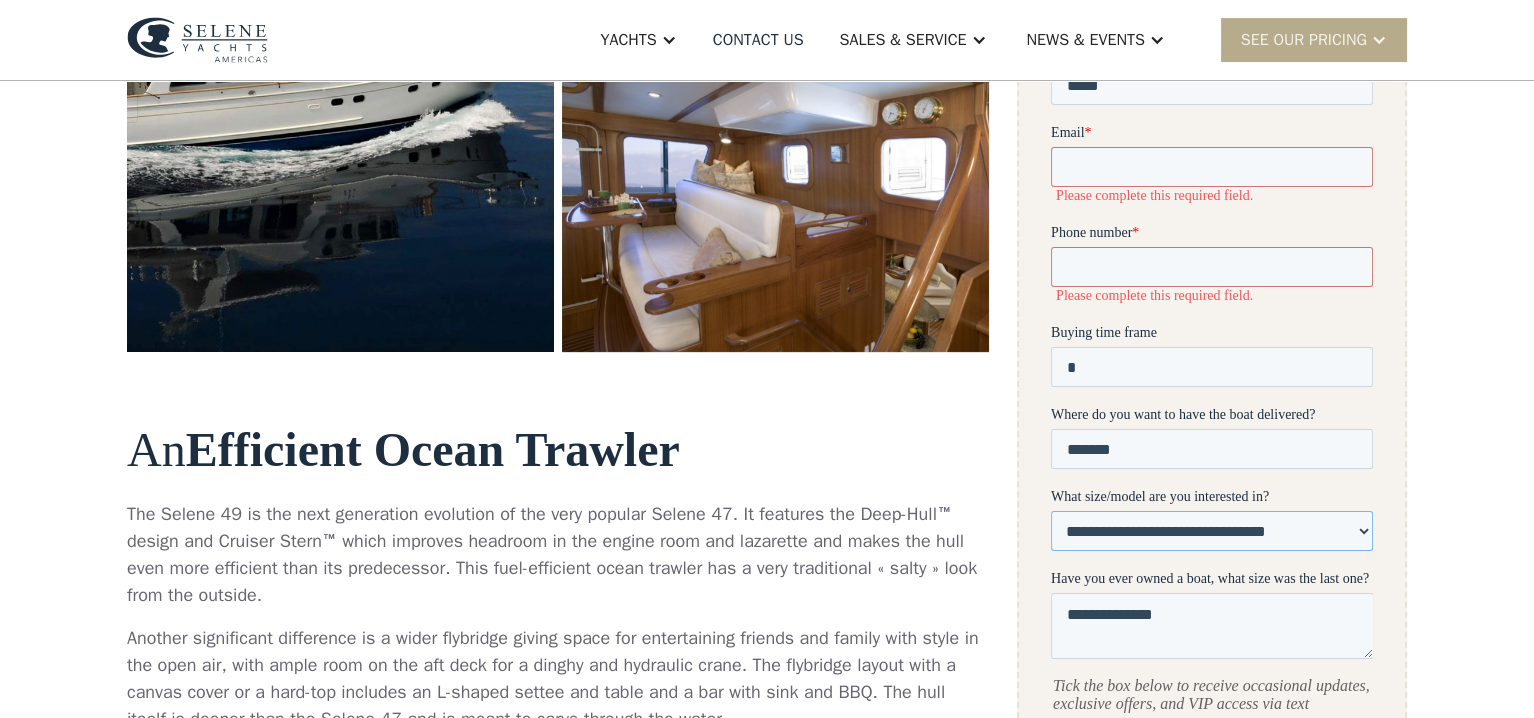 click on "**********" at bounding box center [1212, 532] 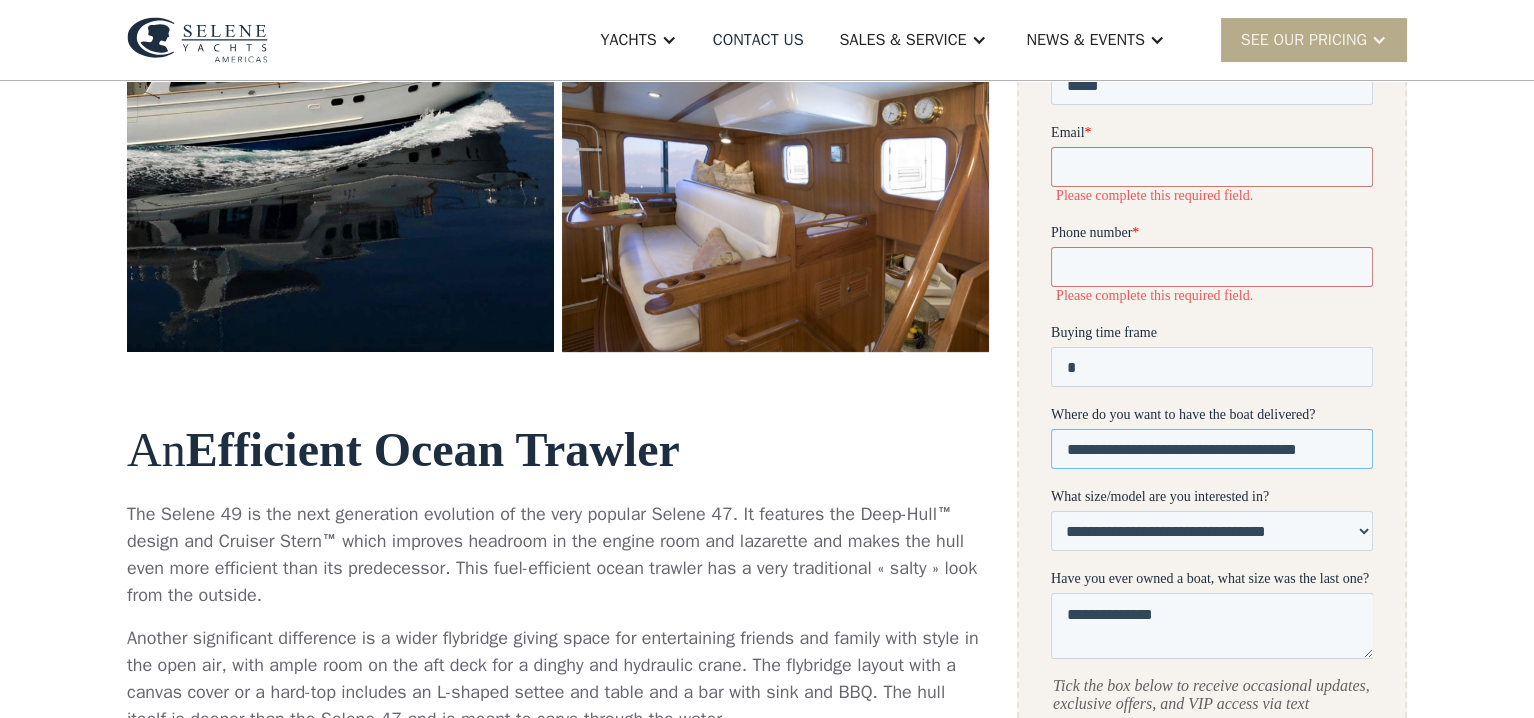 drag, startPoint x: 1160, startPoint y: 438, endPoint x: 1054, endPoint y: 477, distance: 112.94689 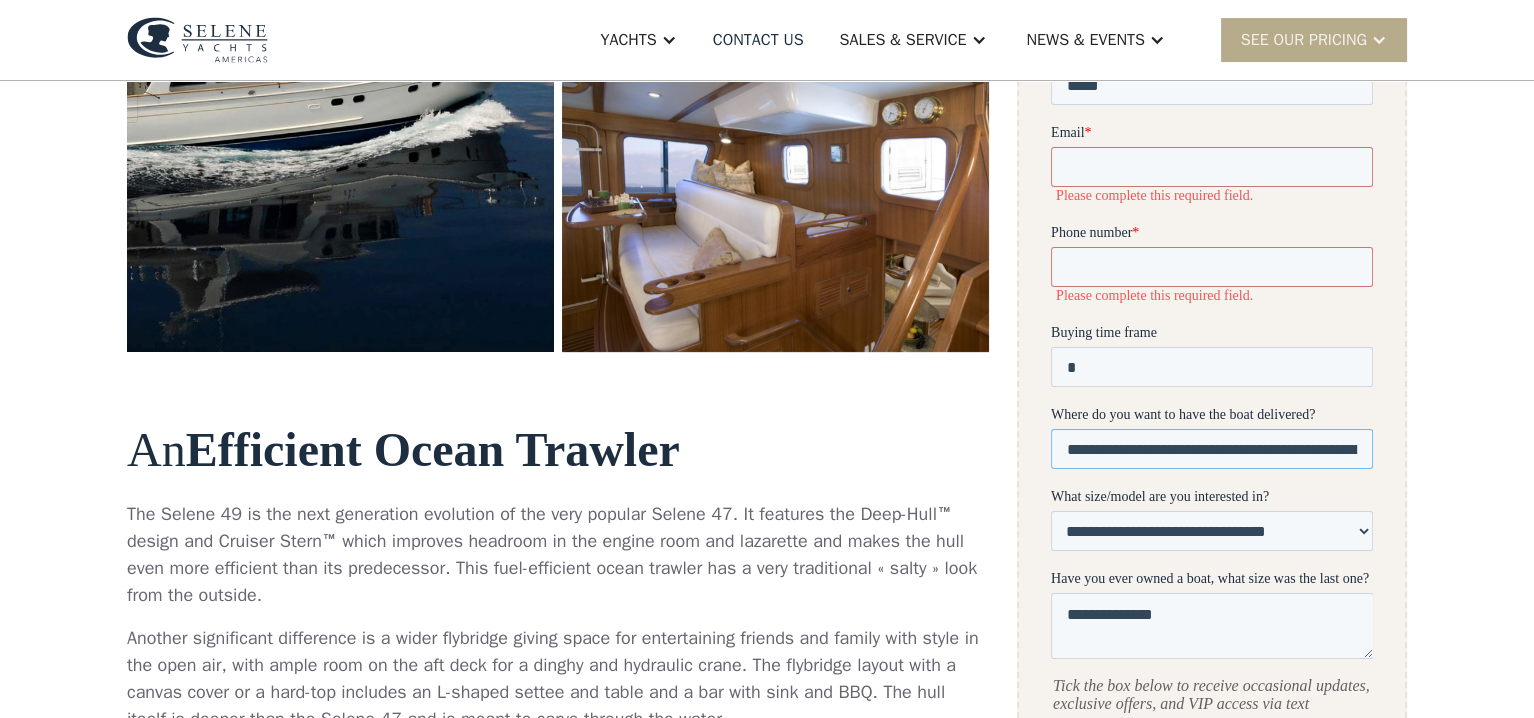 type on "**********" 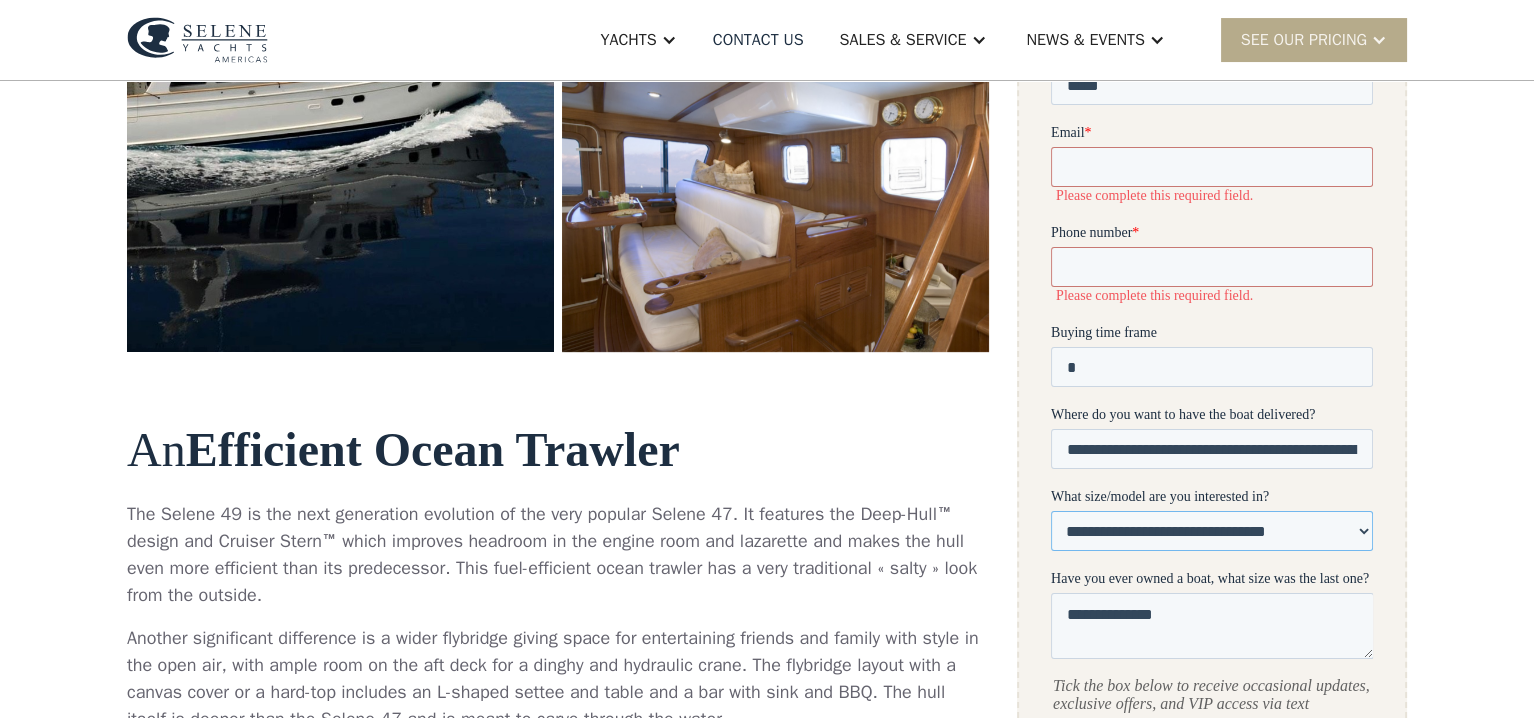 drag, startPoint x: 1319, startPoint y: 521, endPoint x: 1142, endPoint y: 512, distance: 177.22867 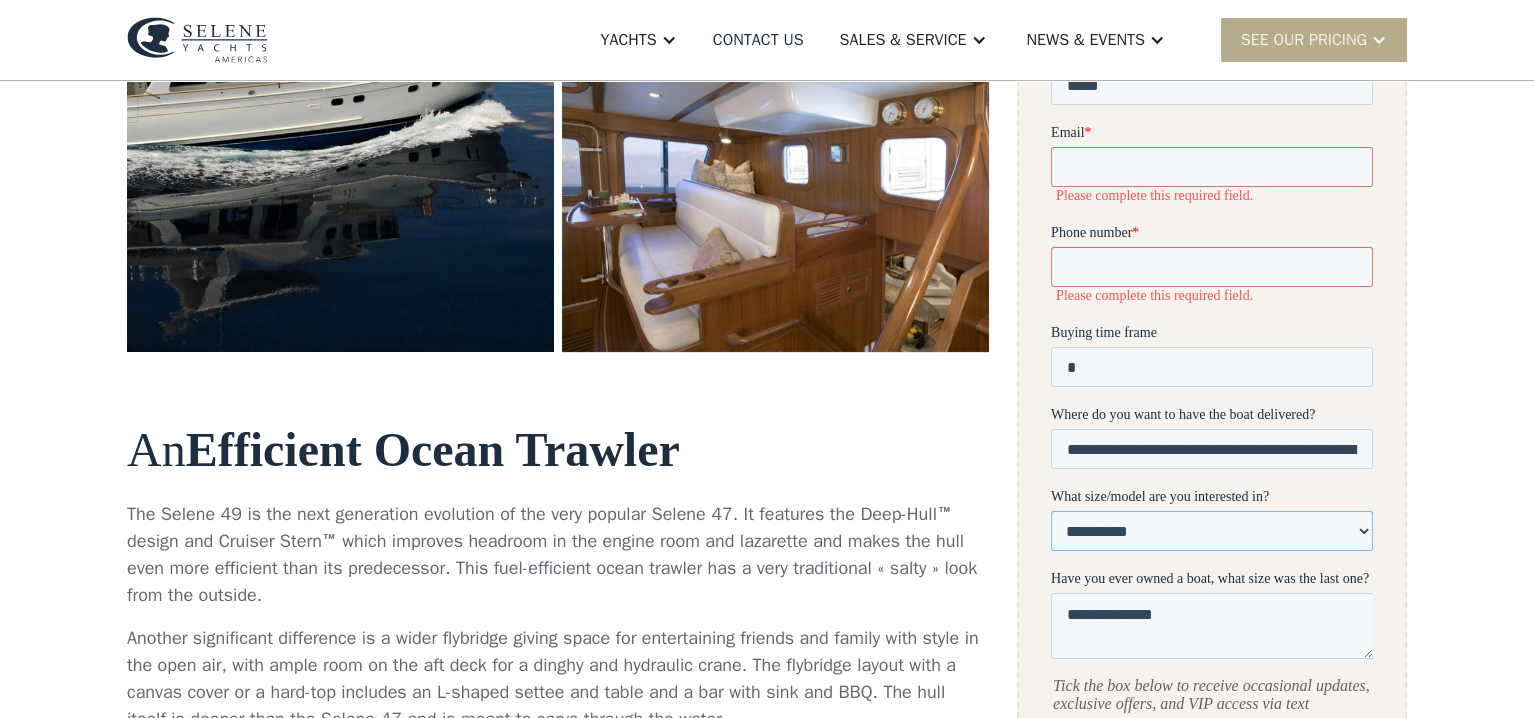 click on "**********" at bounding box center (1212, 532) 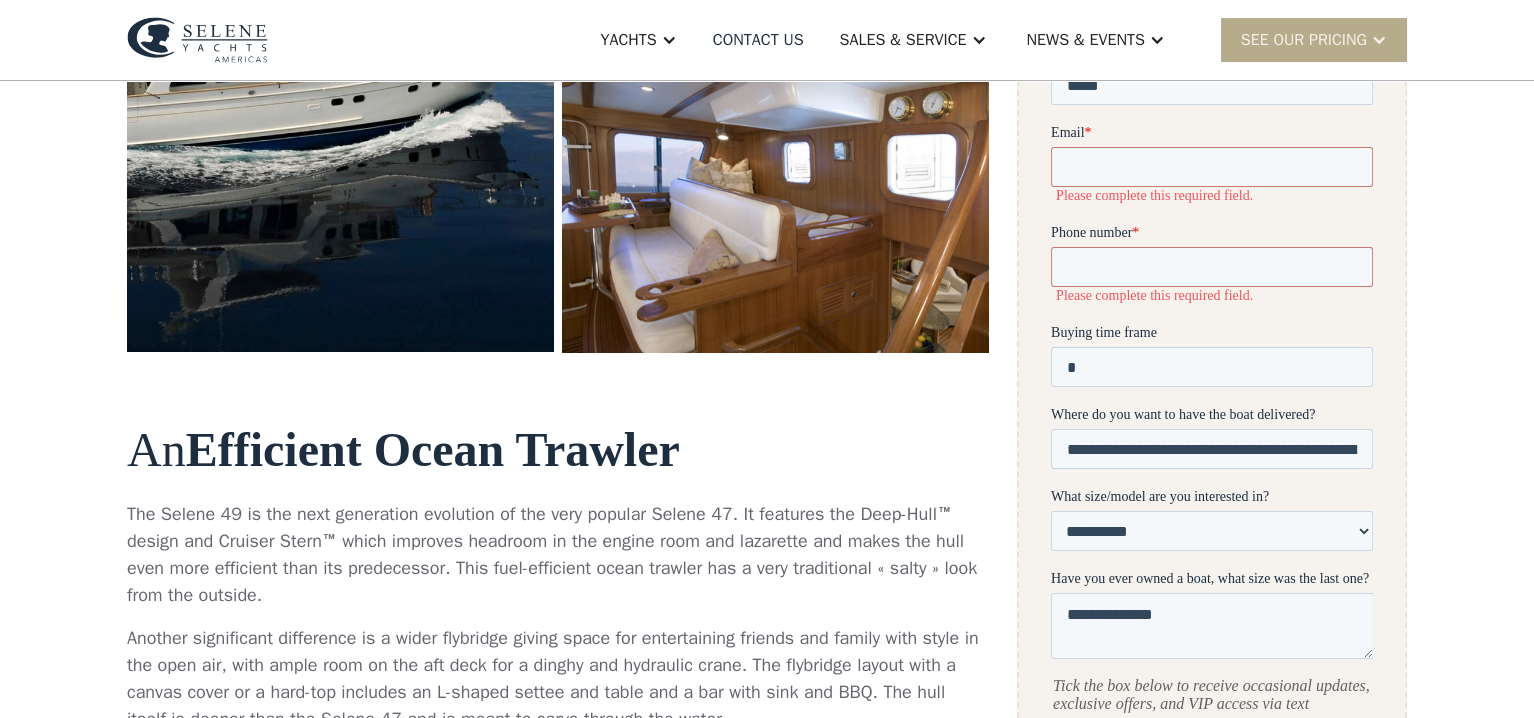 click at bounding box center (775, 198) 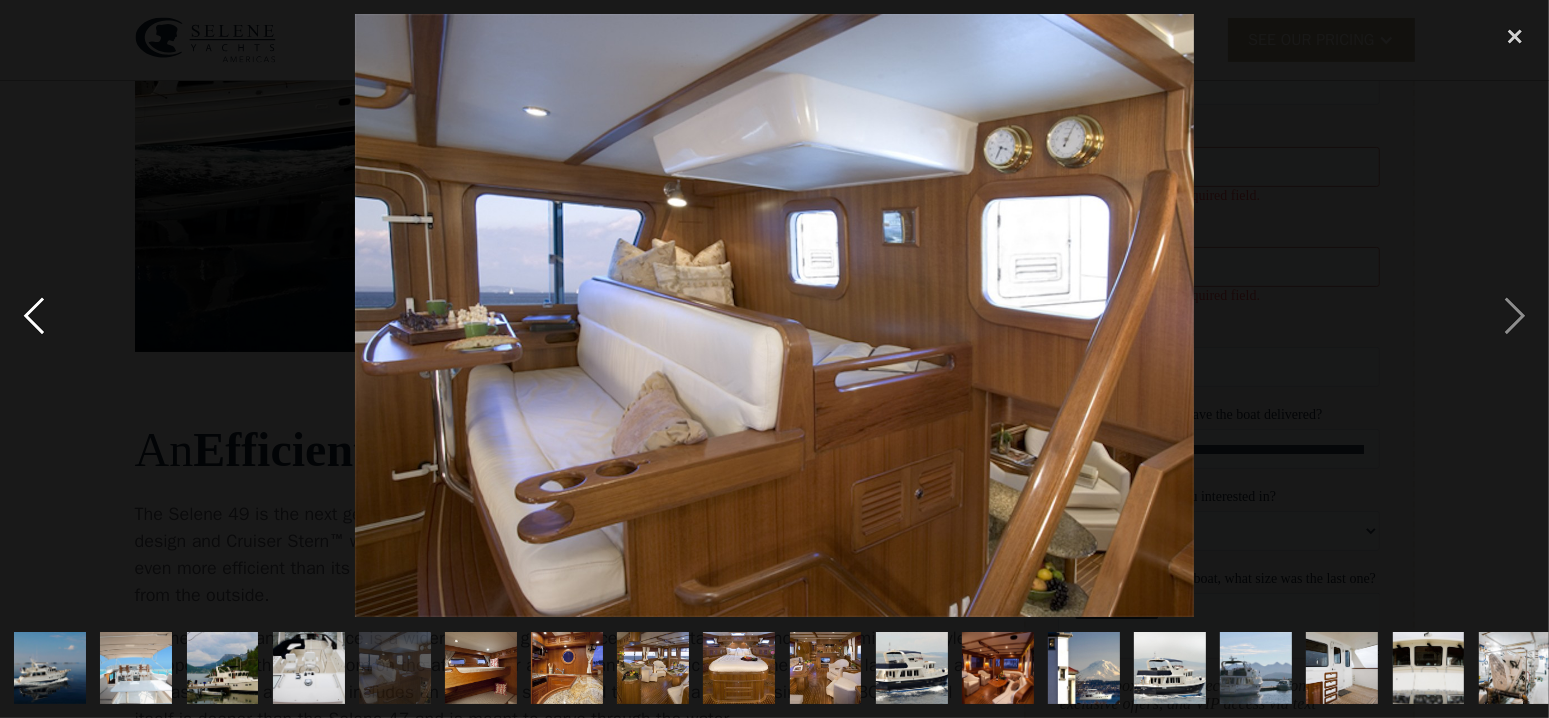 click at bounding box center (34, 315) 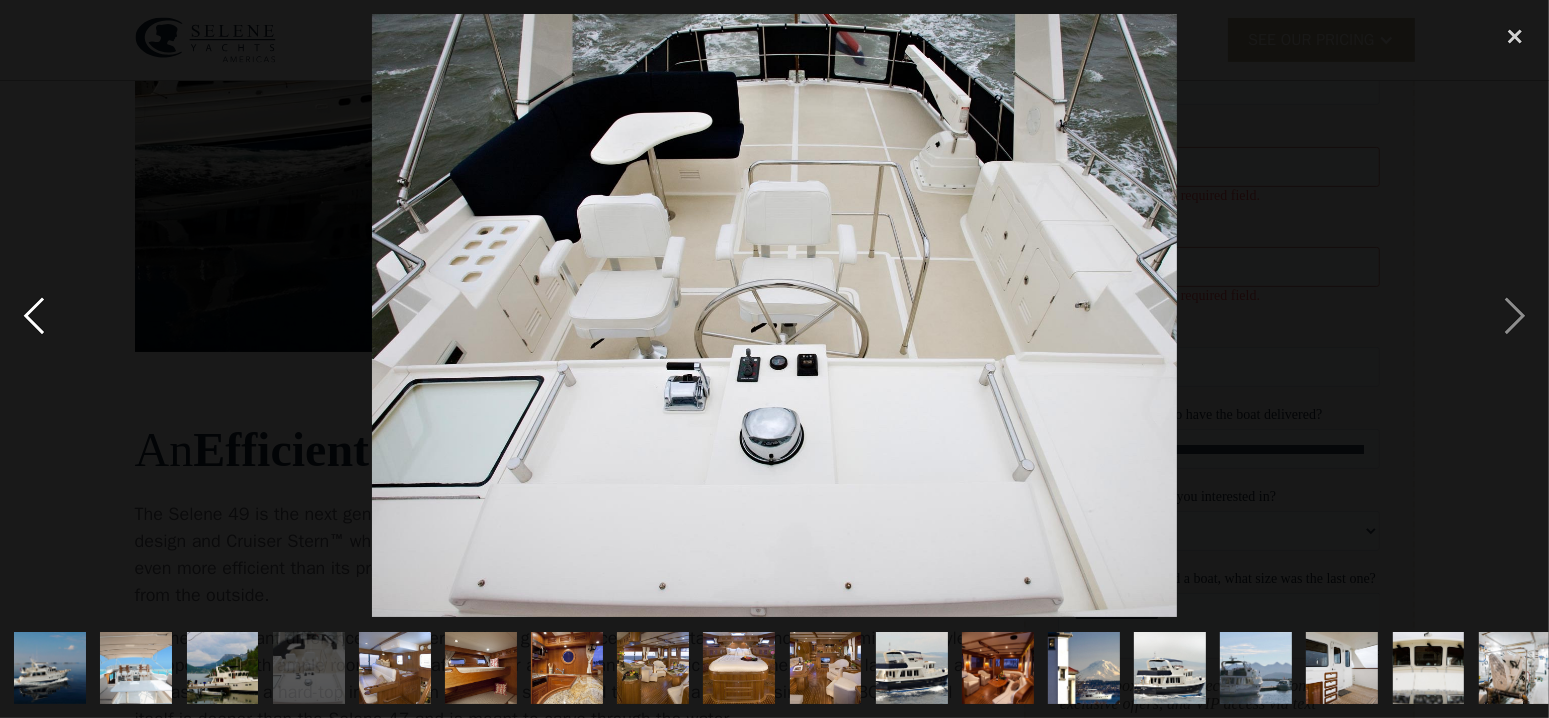 click at bounding box center (34, 315) 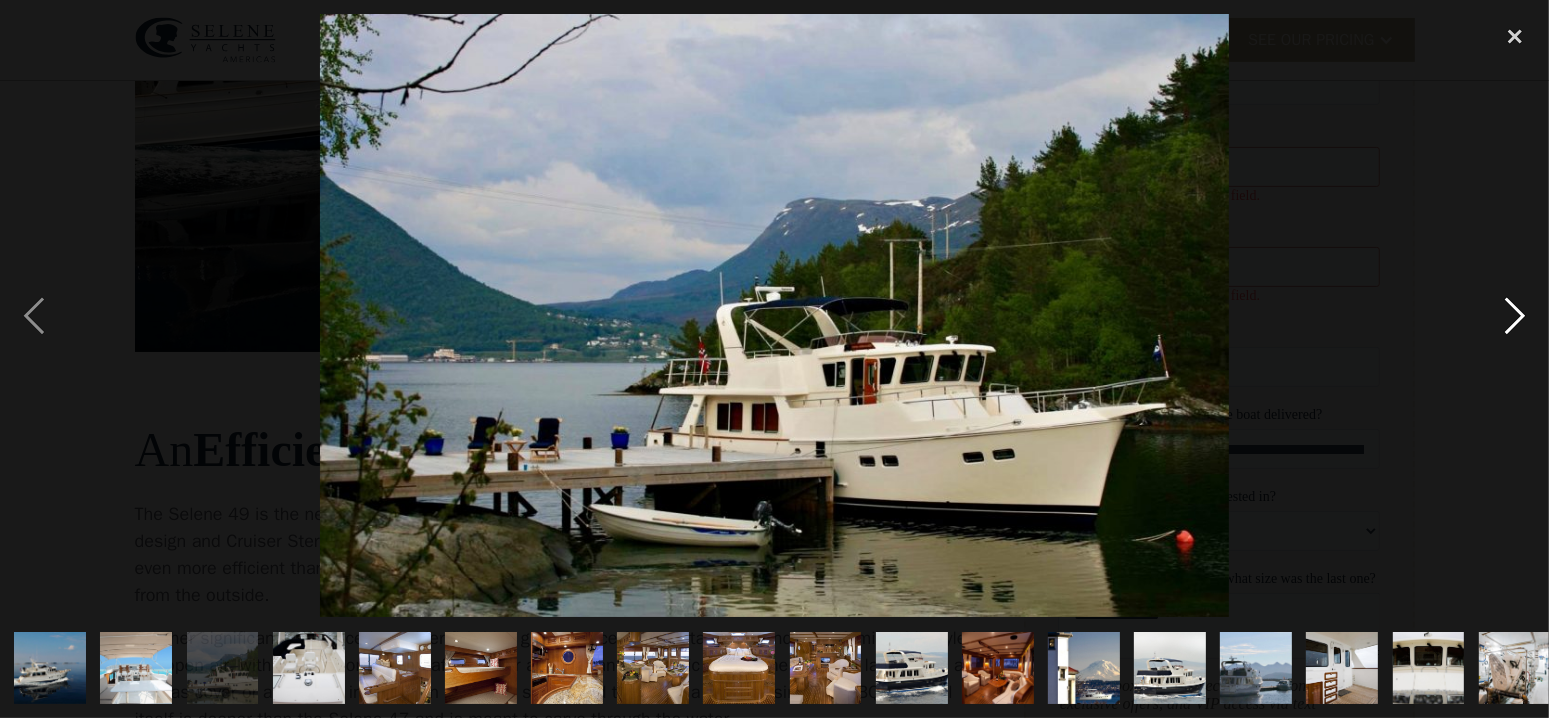 click at bounding box center (1515, 315) 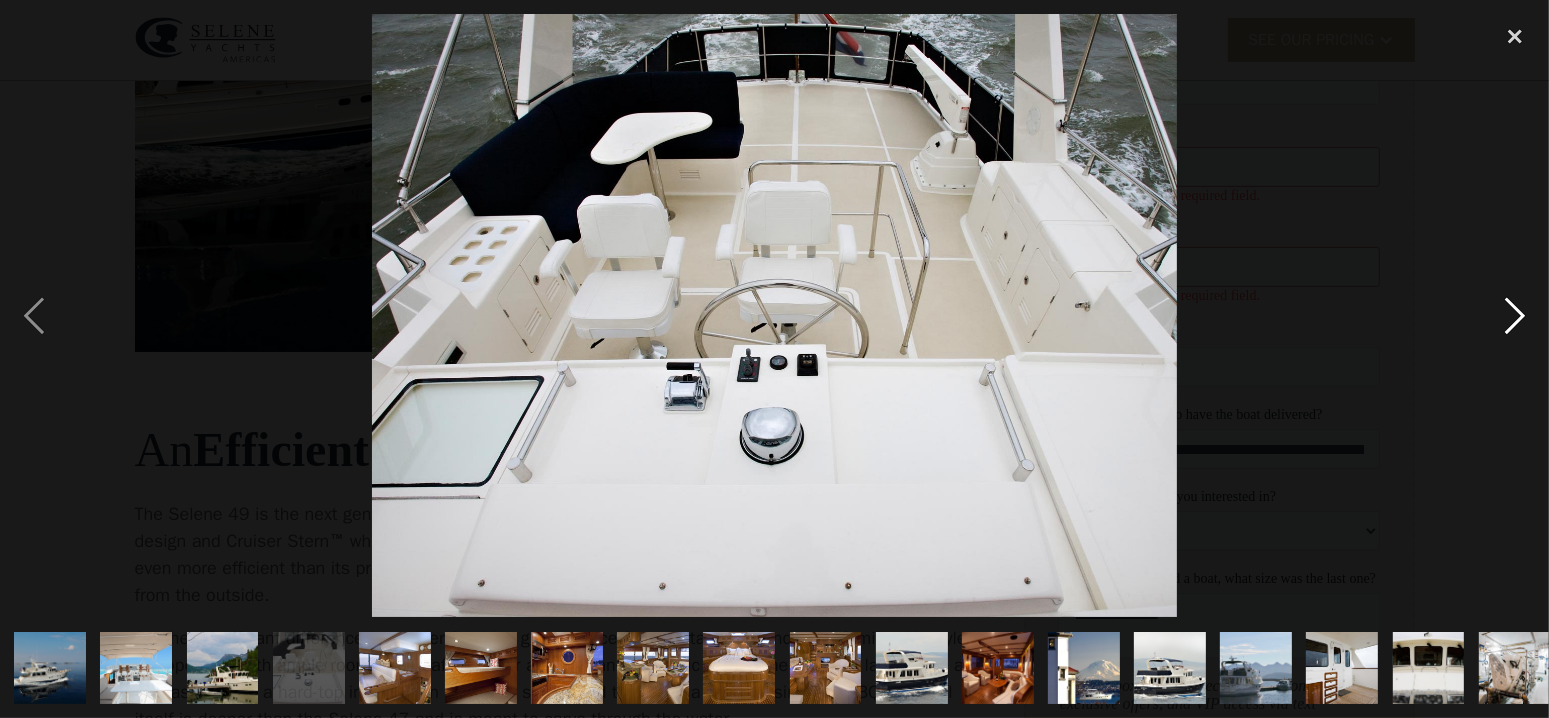 click at bounding box center [1515, 315] 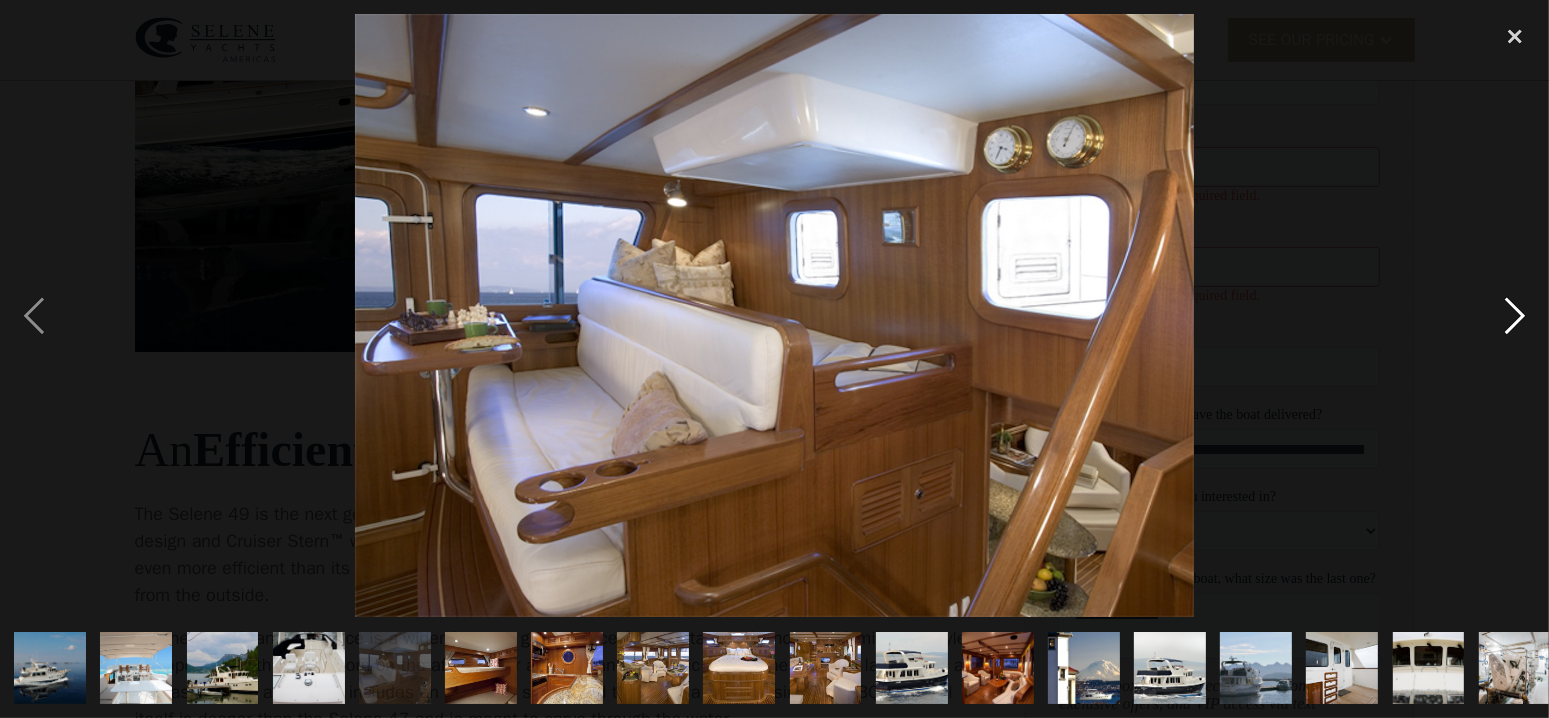 click at bounding box center (1515, 315) 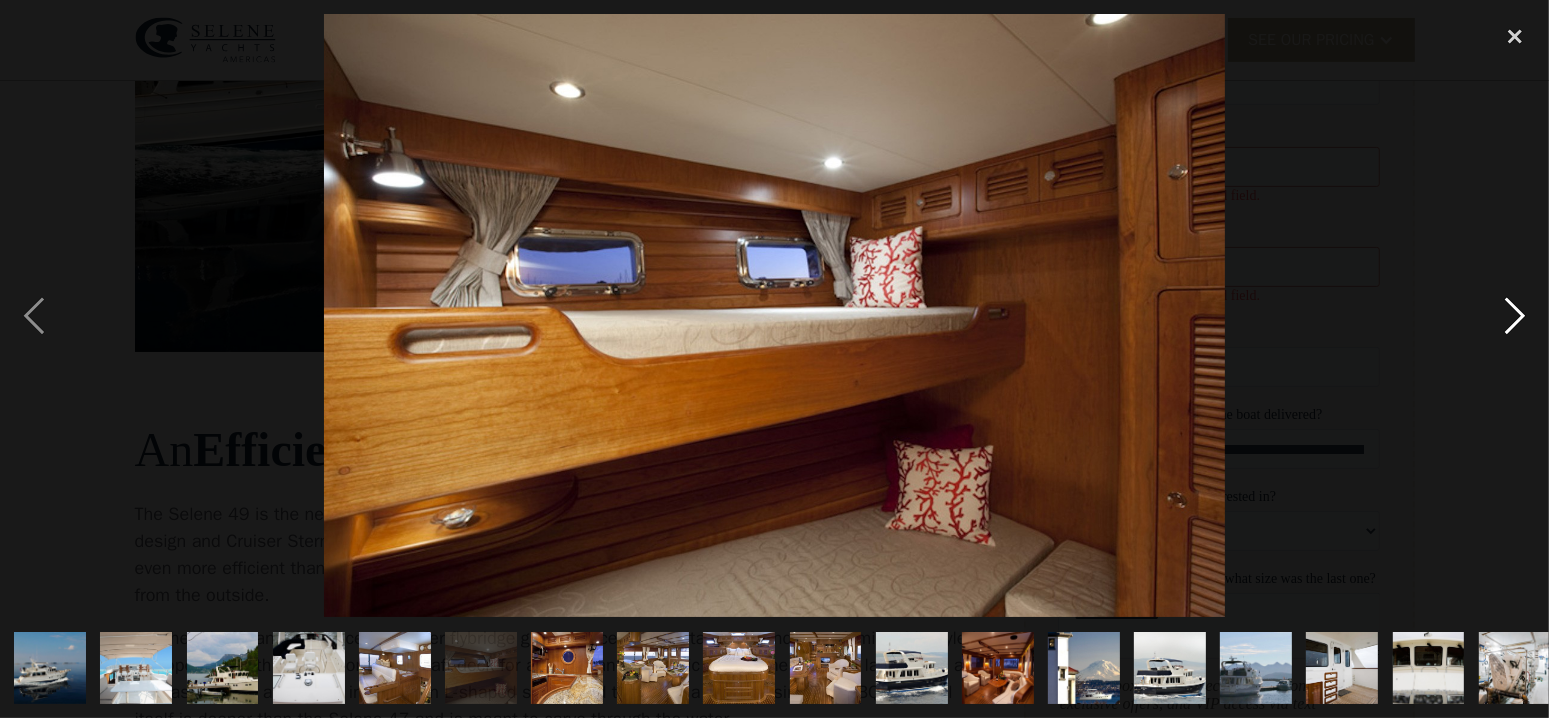 click at bounding box center [1515, 315] 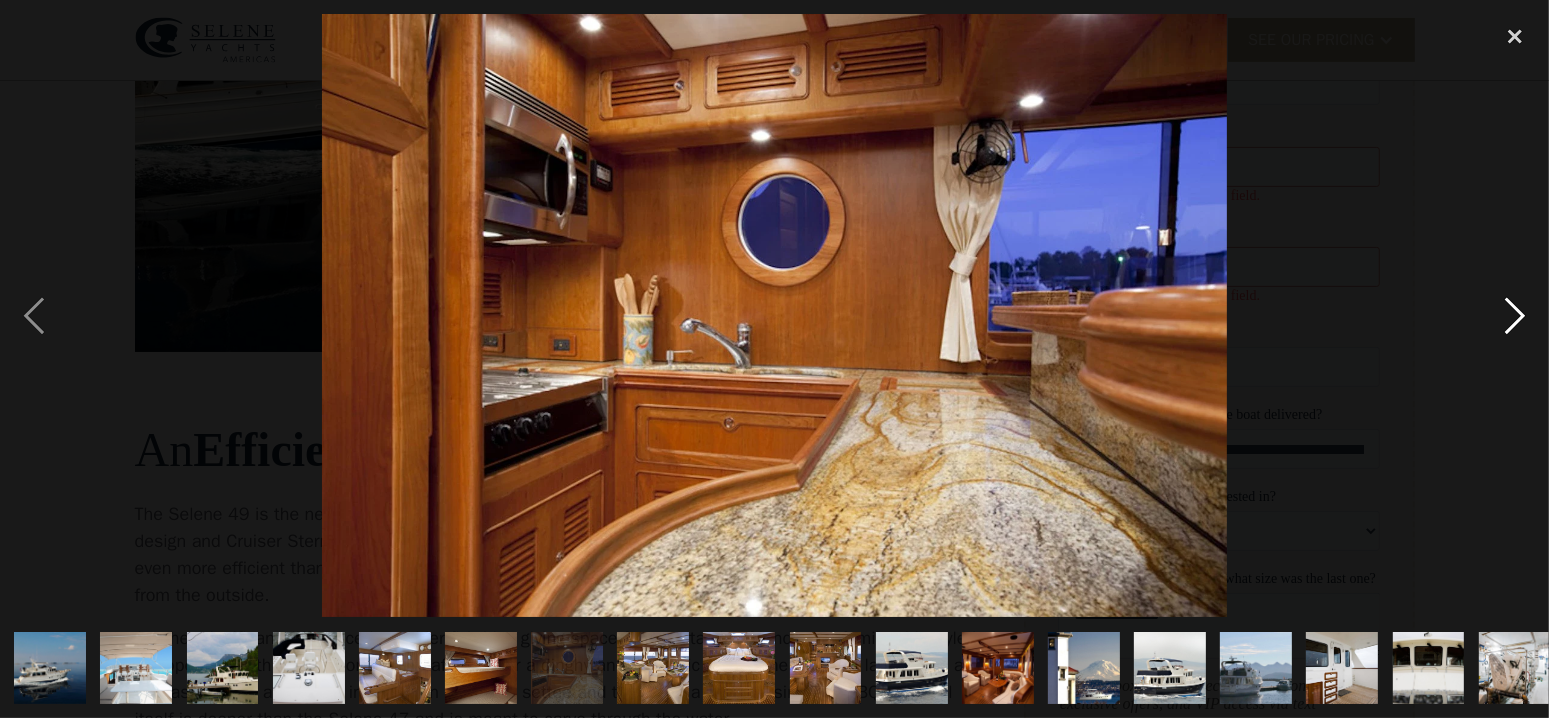 click at bounding box center (1515, 315) 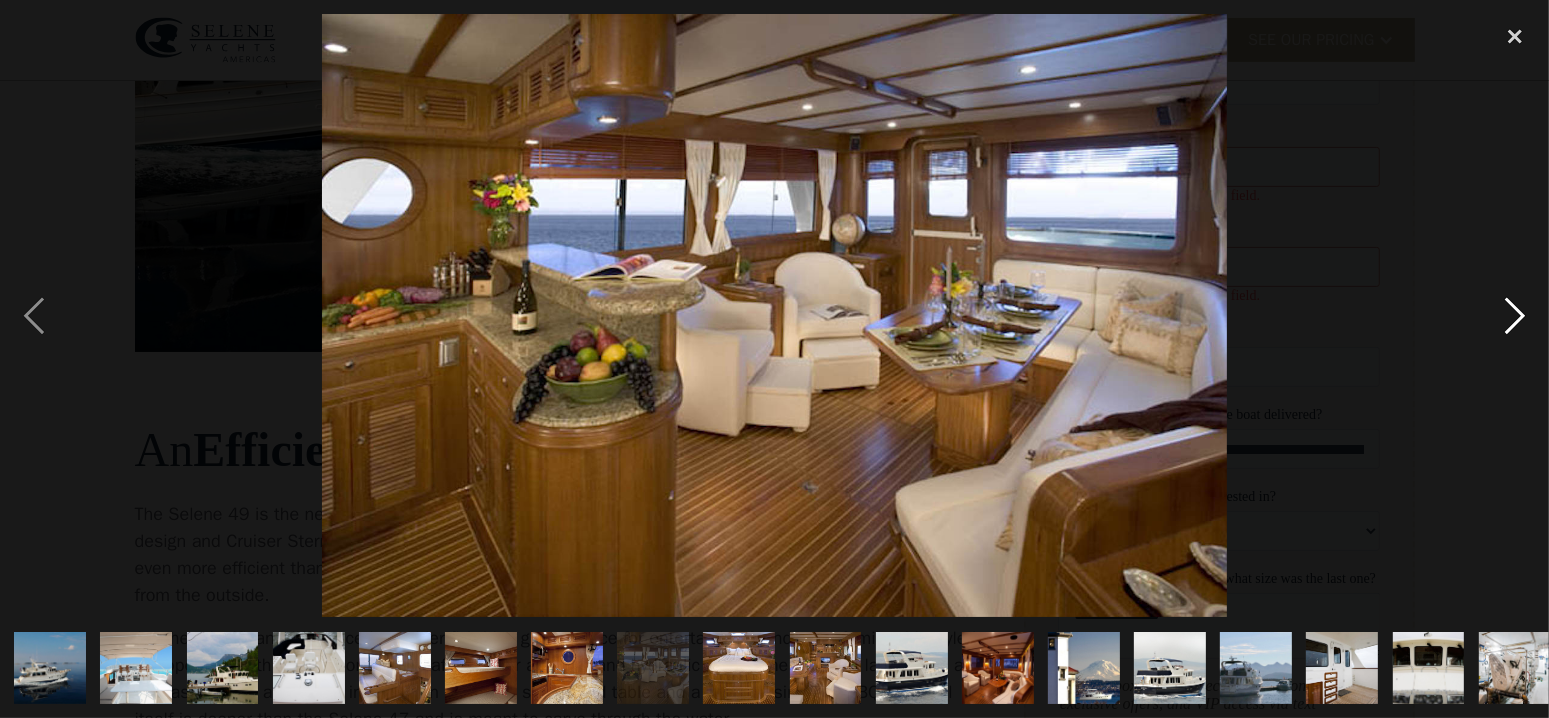 click at bounding box center (1515, 315) 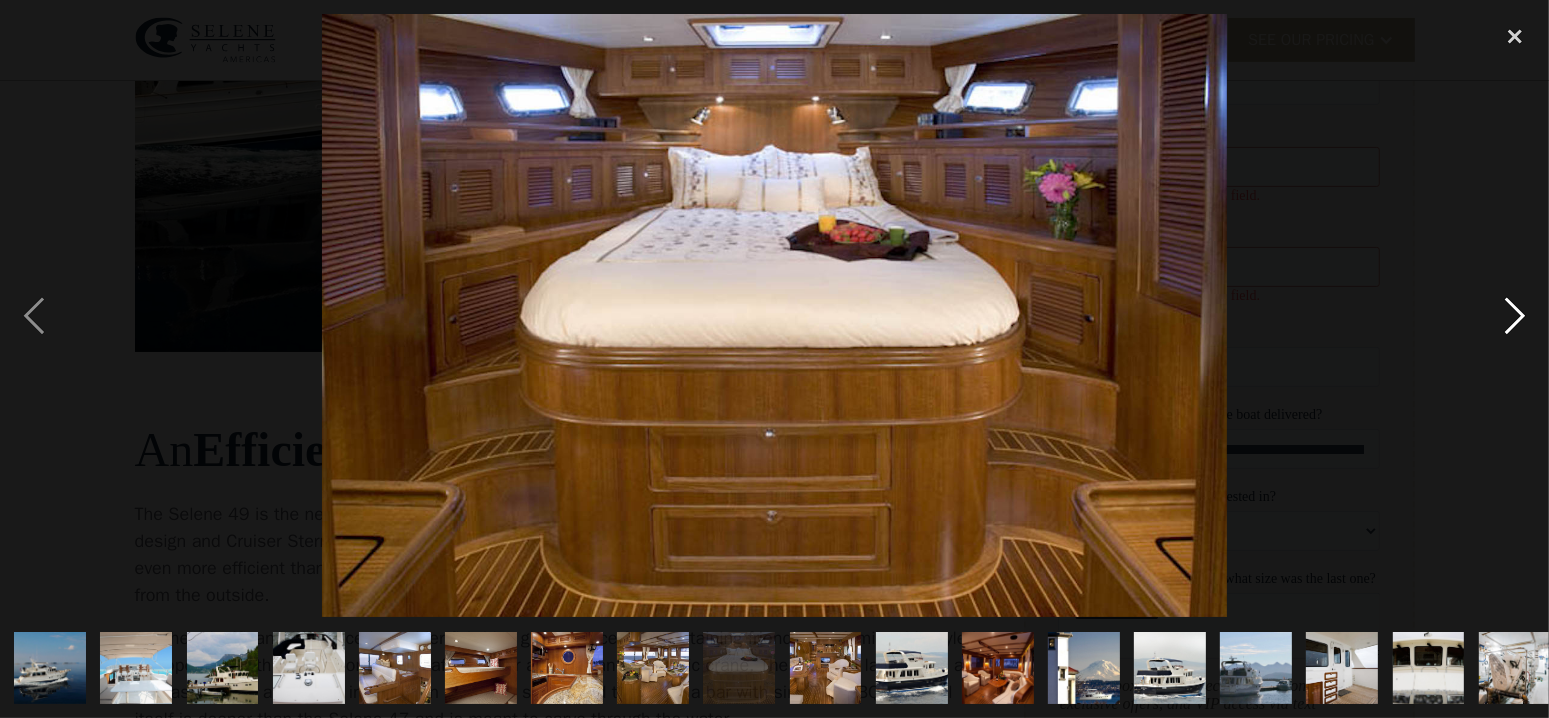 click at bounding box center (1515, 315) 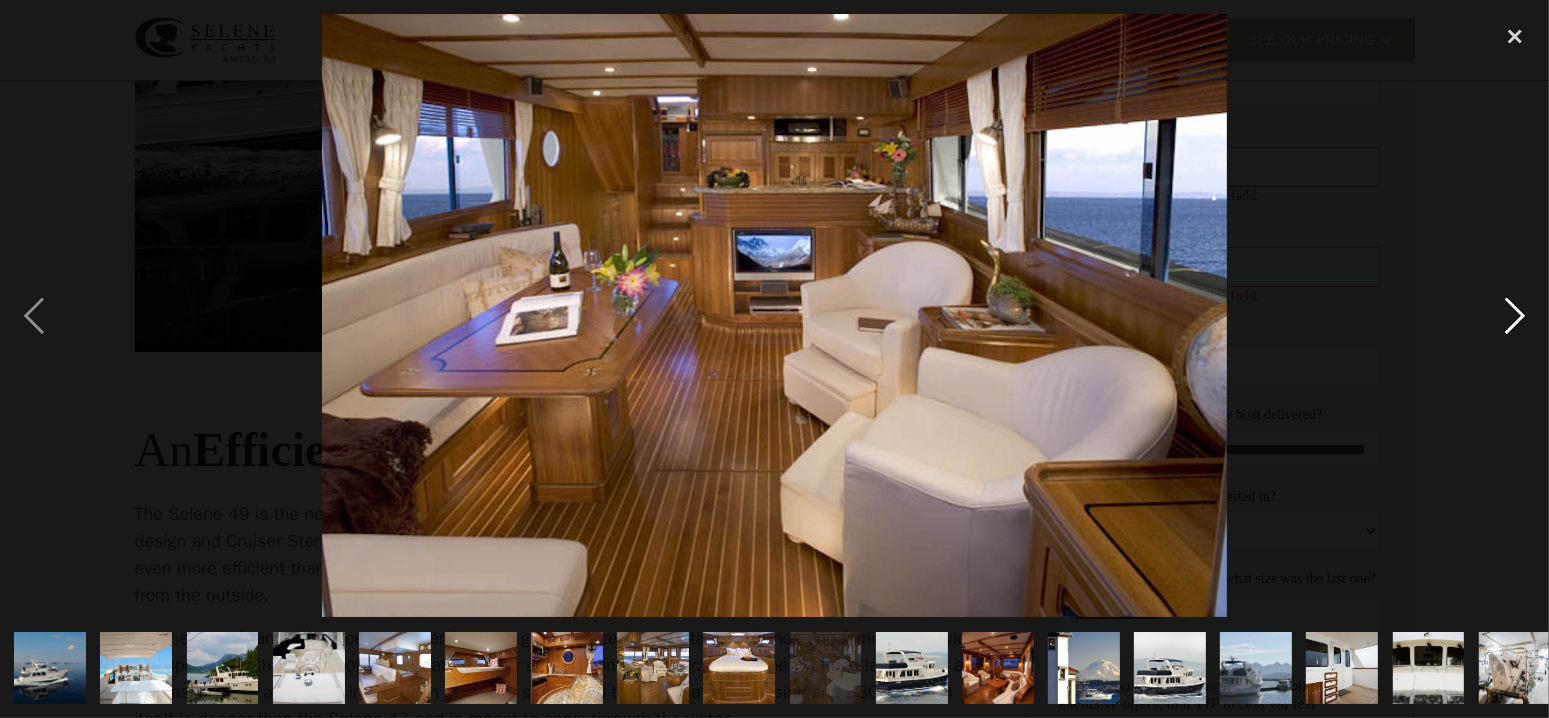 click at bounding box center (1515, 315) 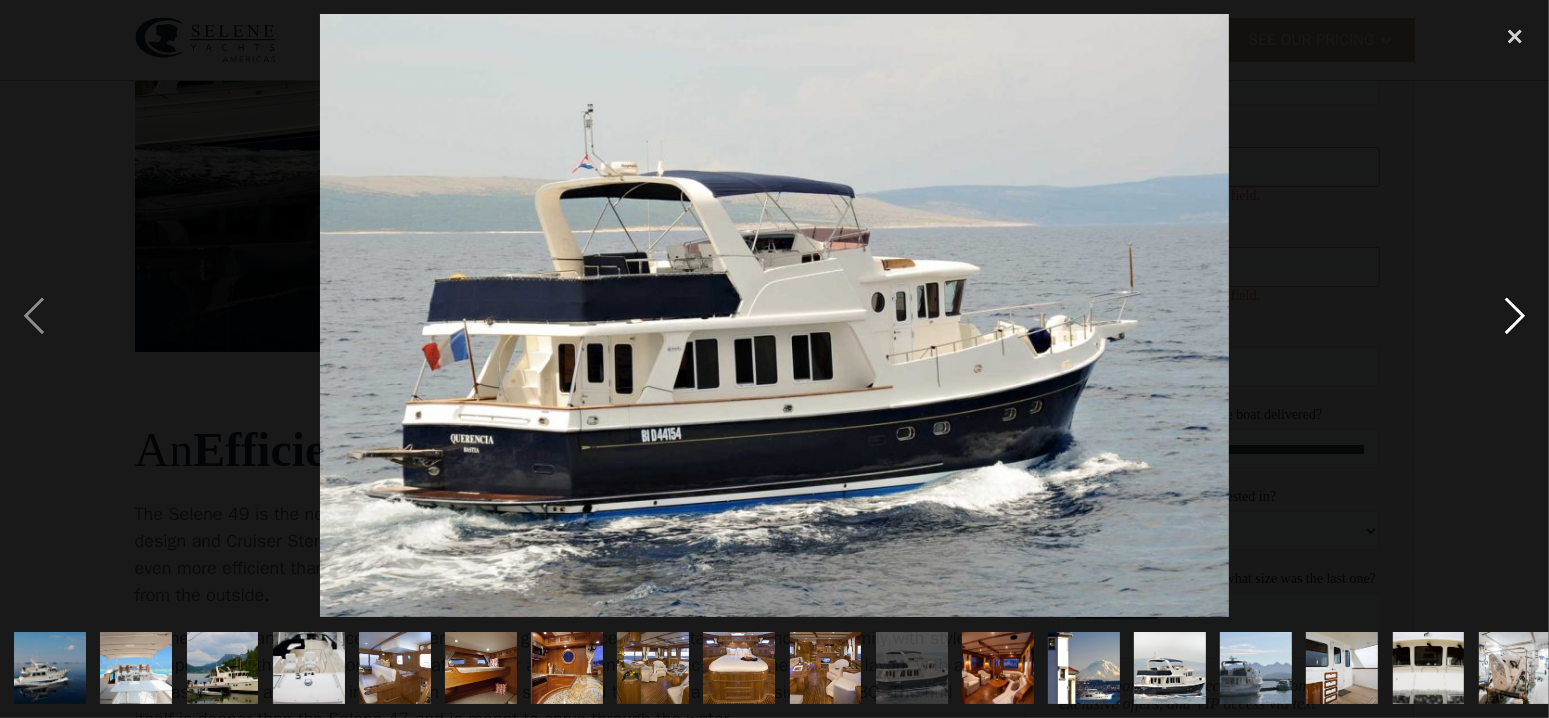 click at bounding box center [1515, 315] 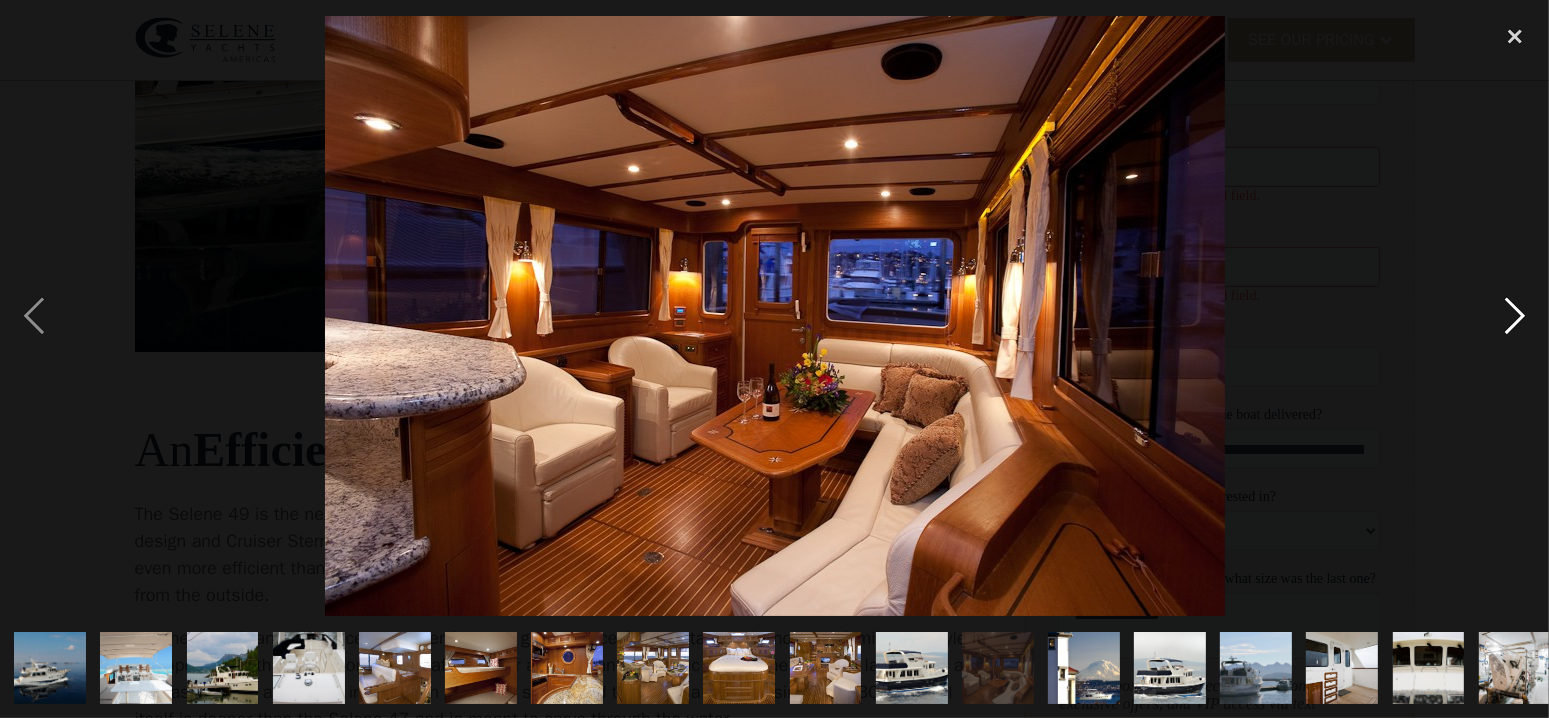 click at bounding box center [1515, 315] 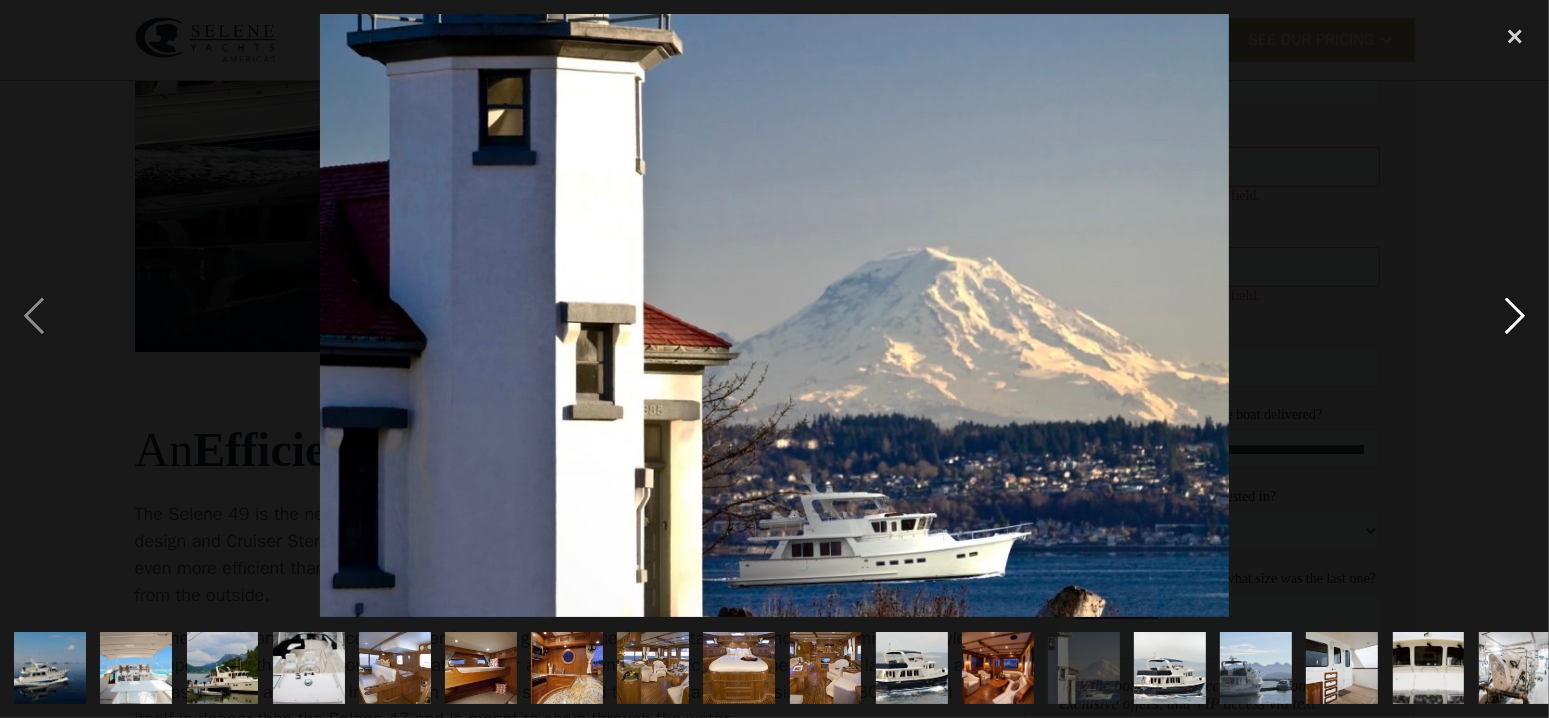 click at bounding box center [1515, 315] 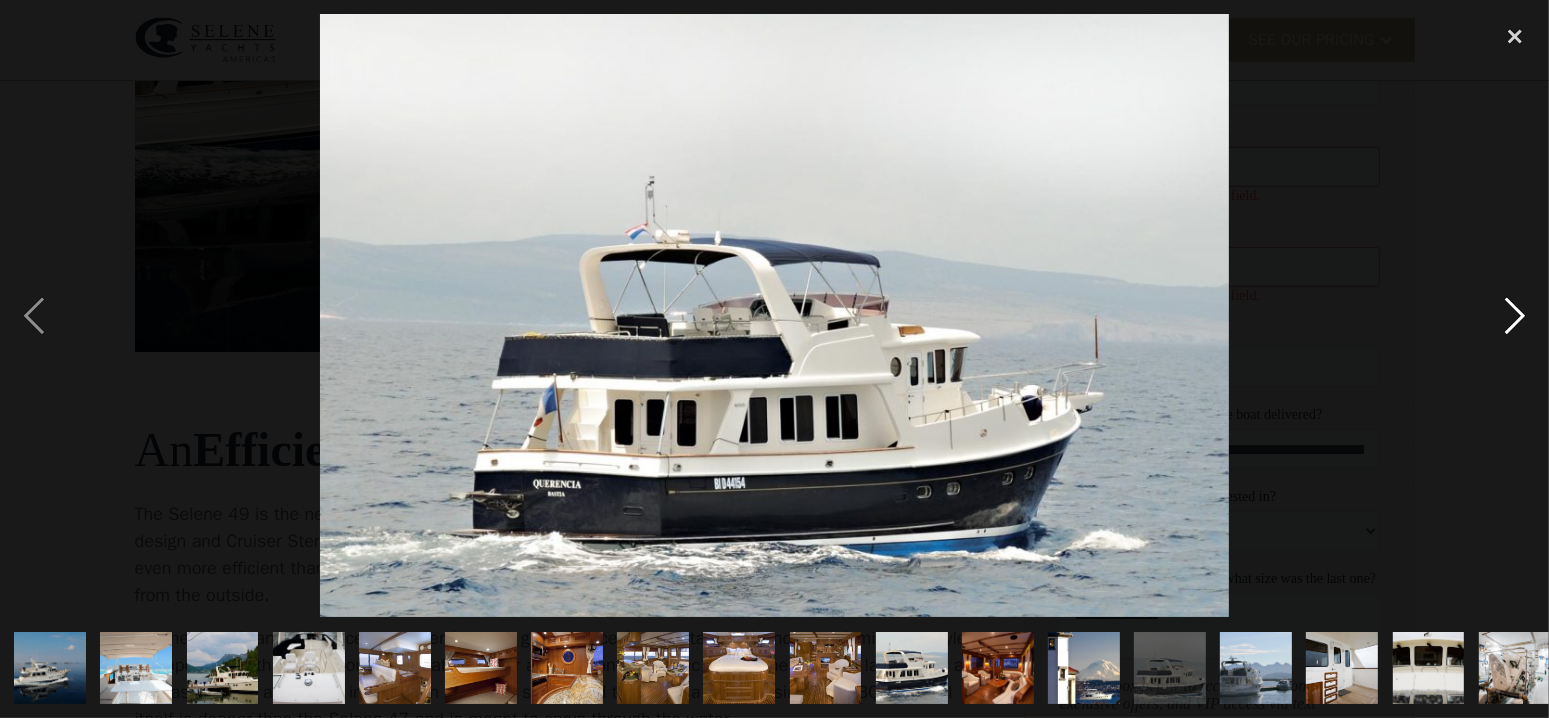 click at bounding box center (1515, 315) 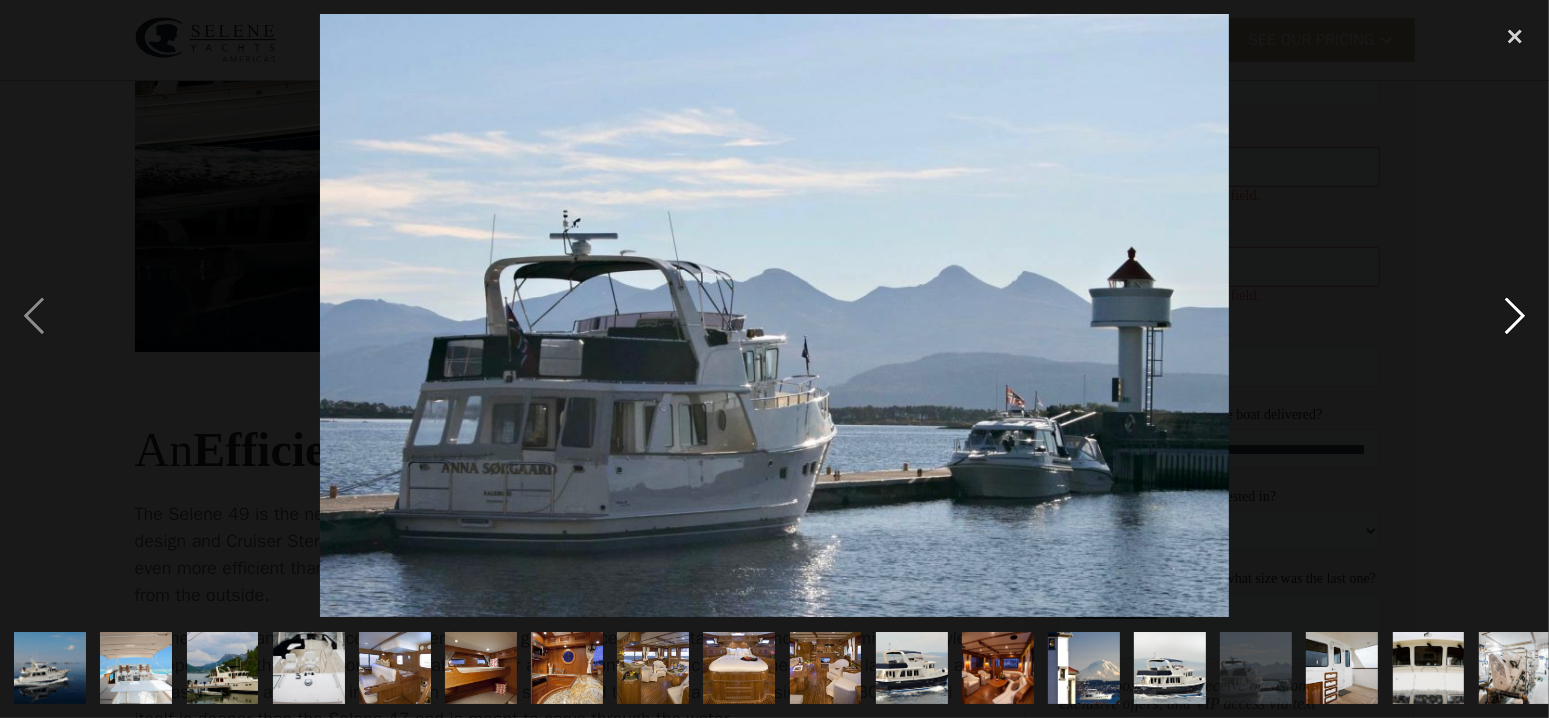 click at bounding box center [1515, 315] 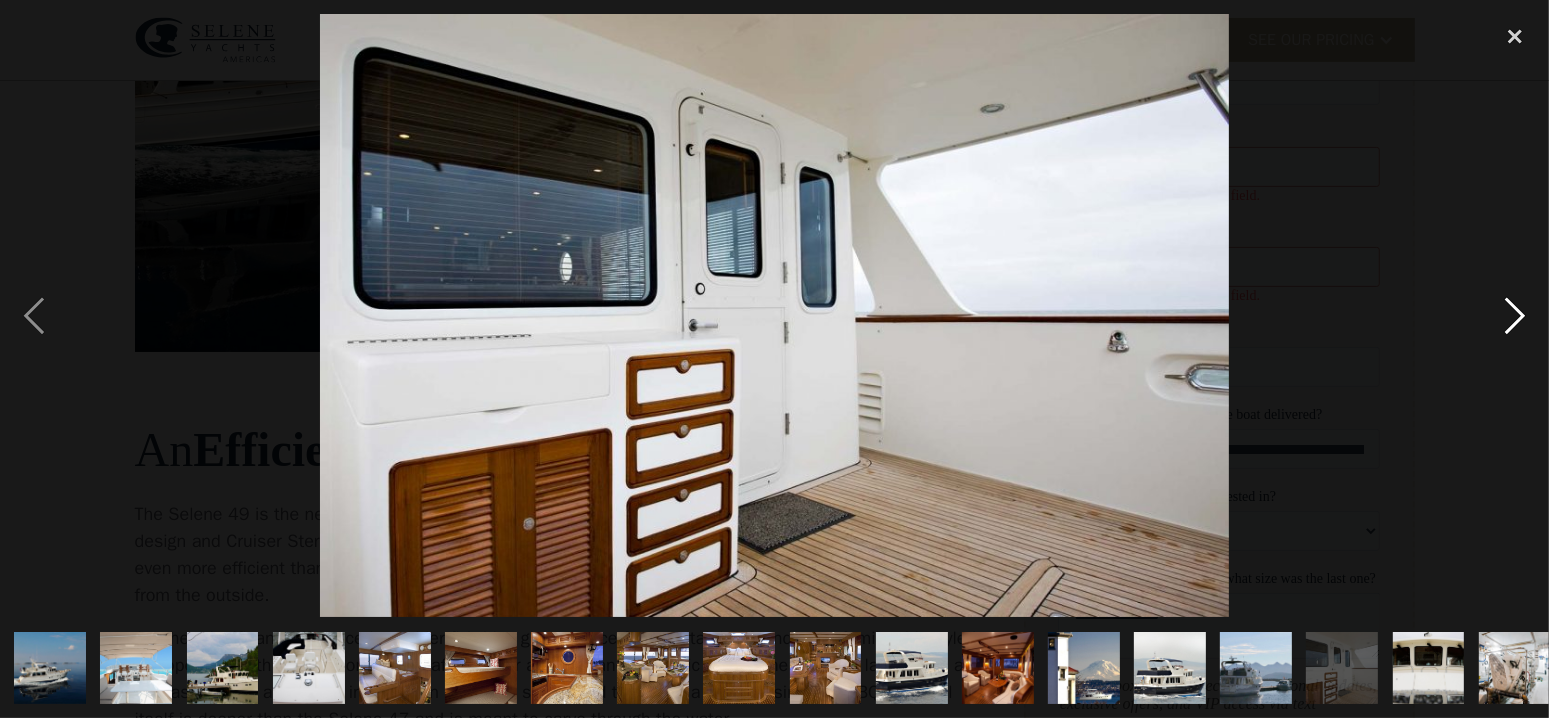 click at bounding box center [1515, 315] 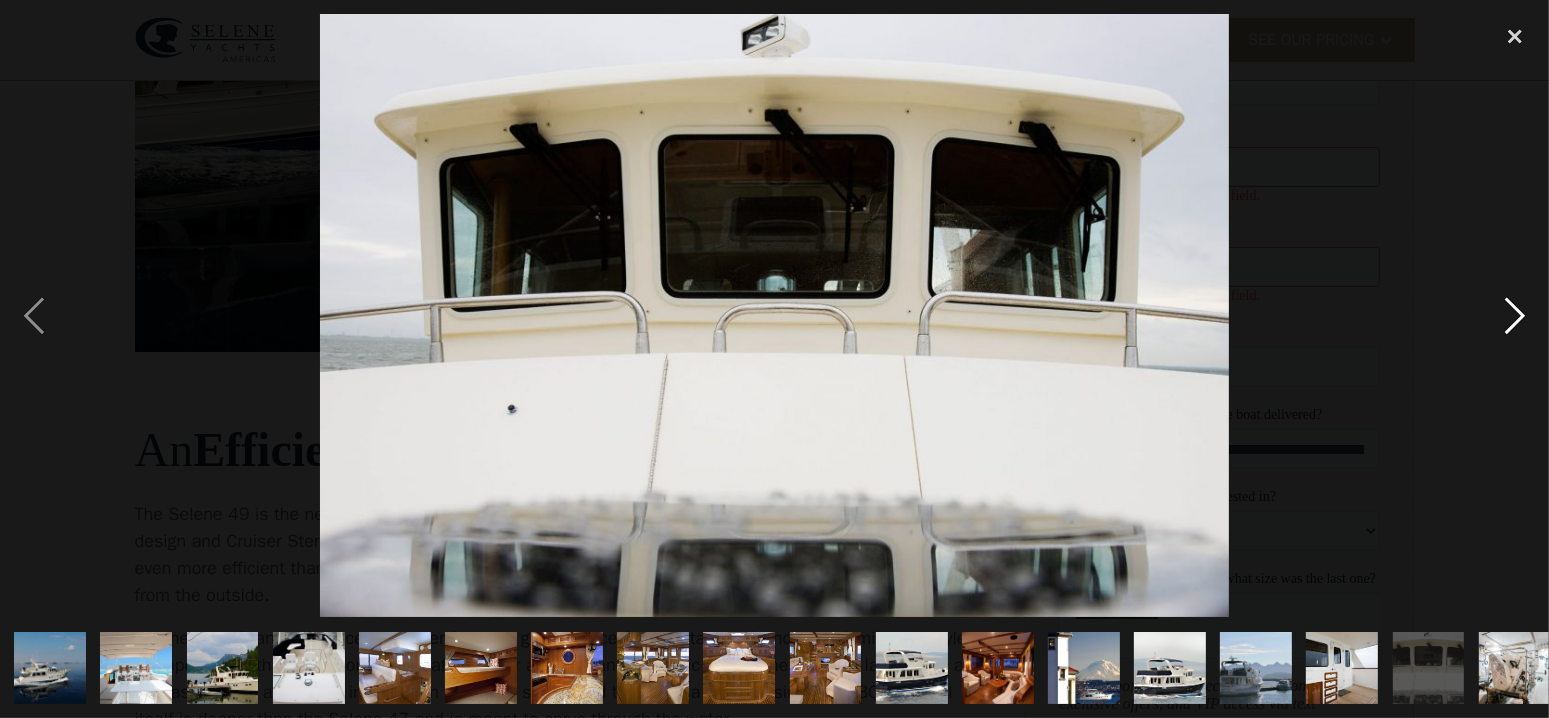 click at bounding box center (1515, 315) 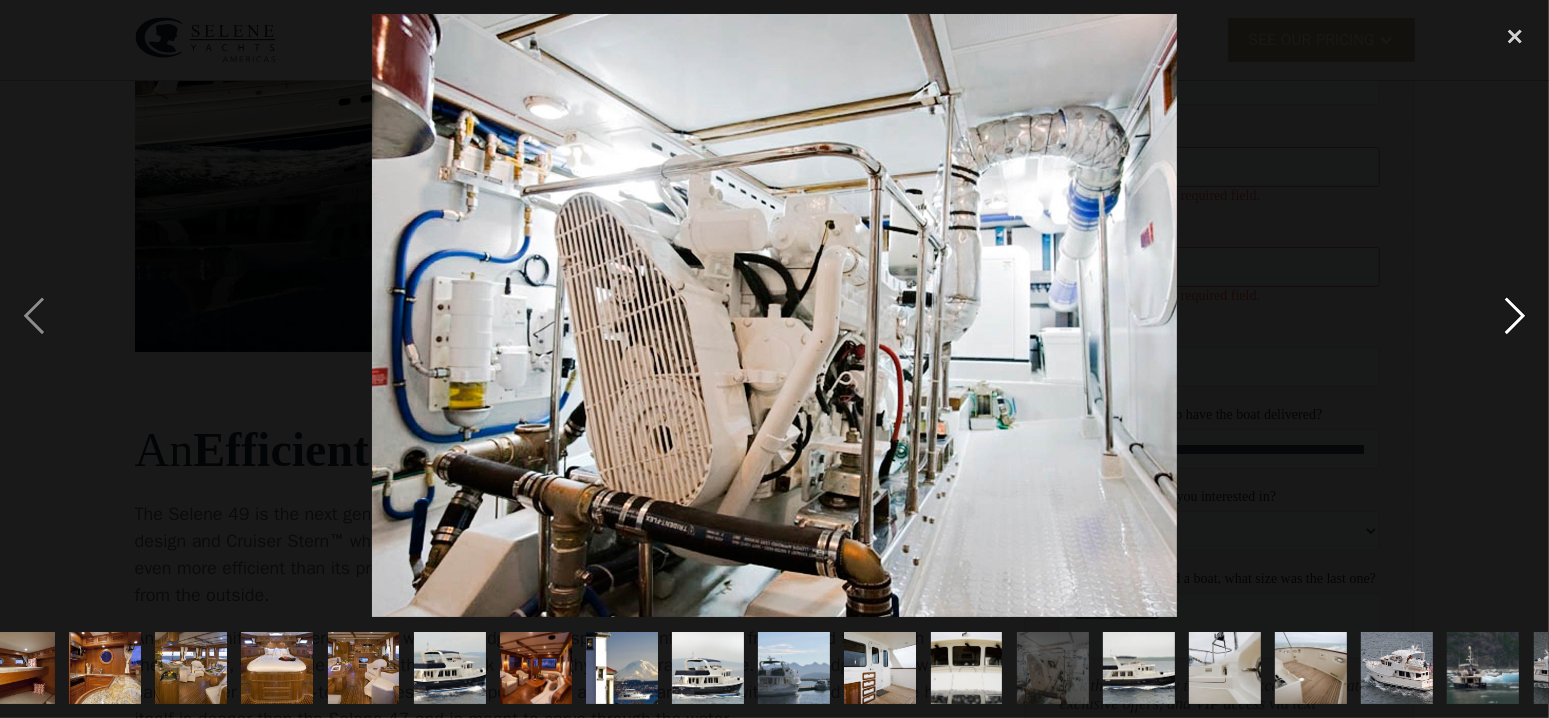 scroll, scrollTop: 0, scrollLeft: 620, axis: horizontal 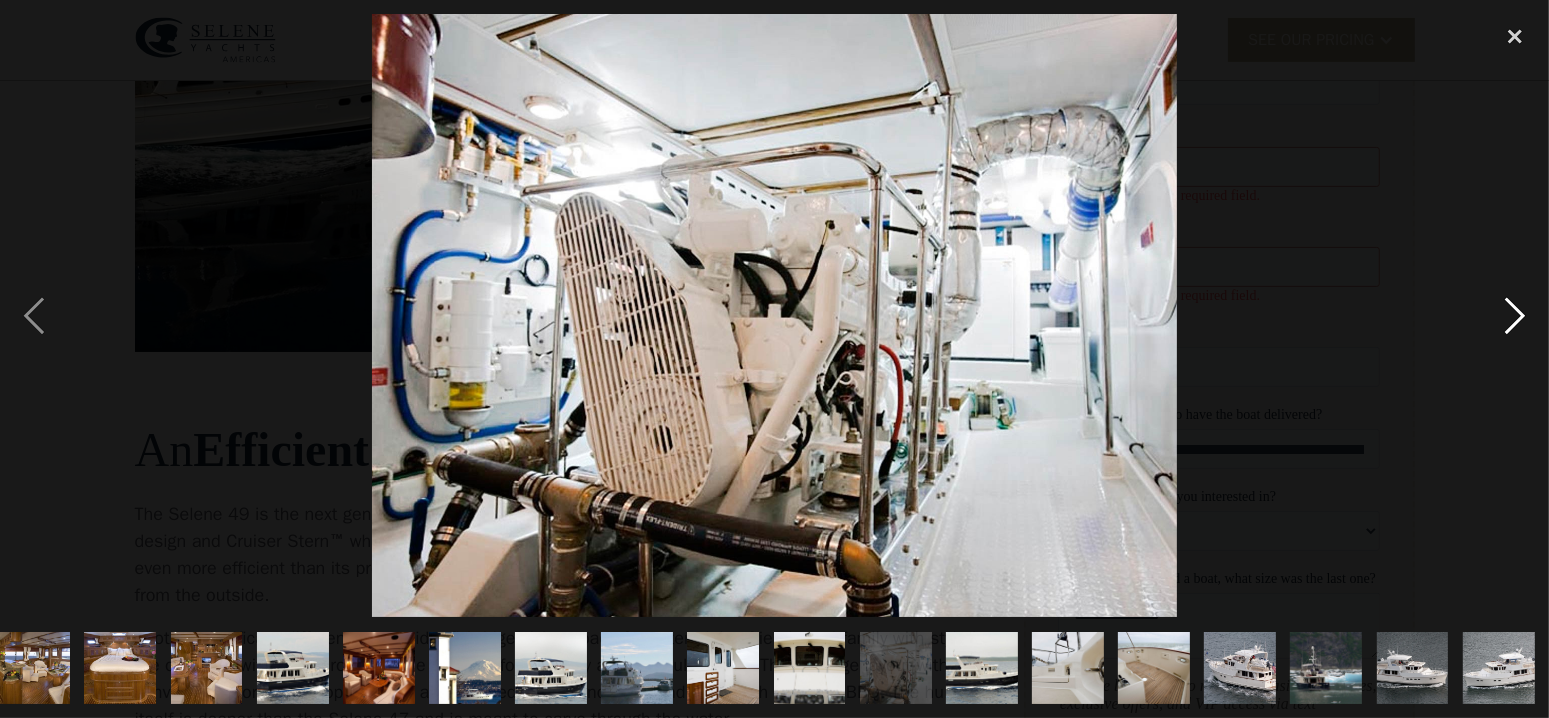 click at bounding box center [1515, 315] 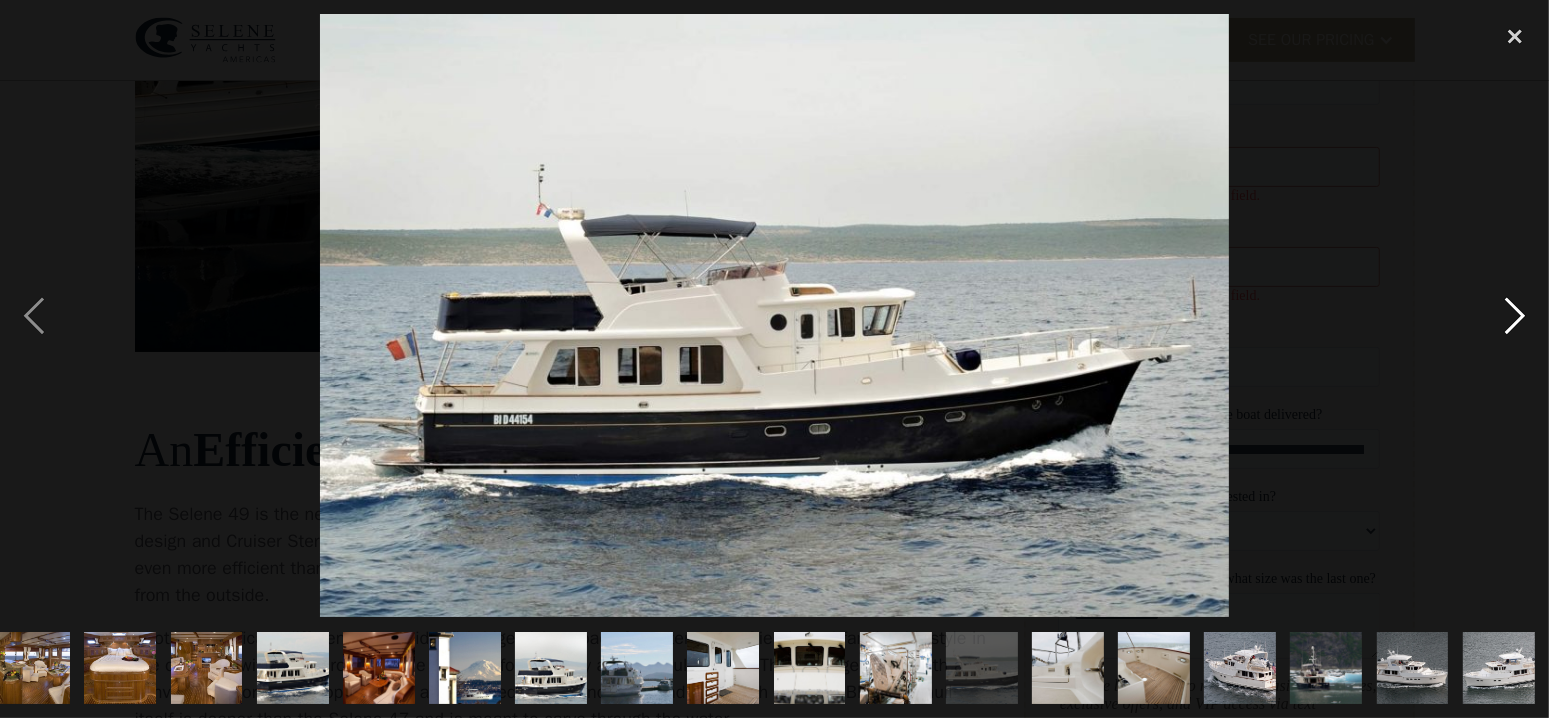 click at bounding box center (1515, 315) 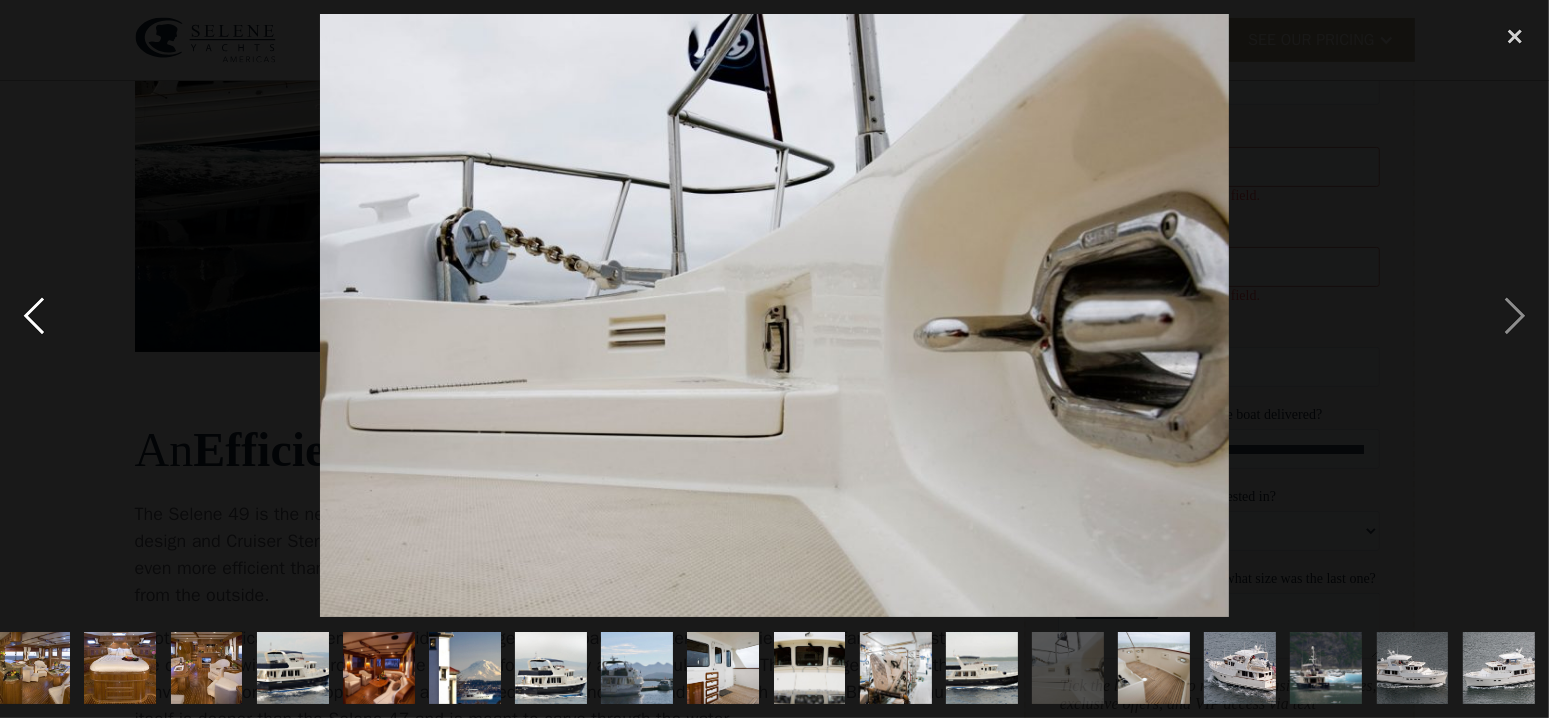 click at bounding box center [34, 315] 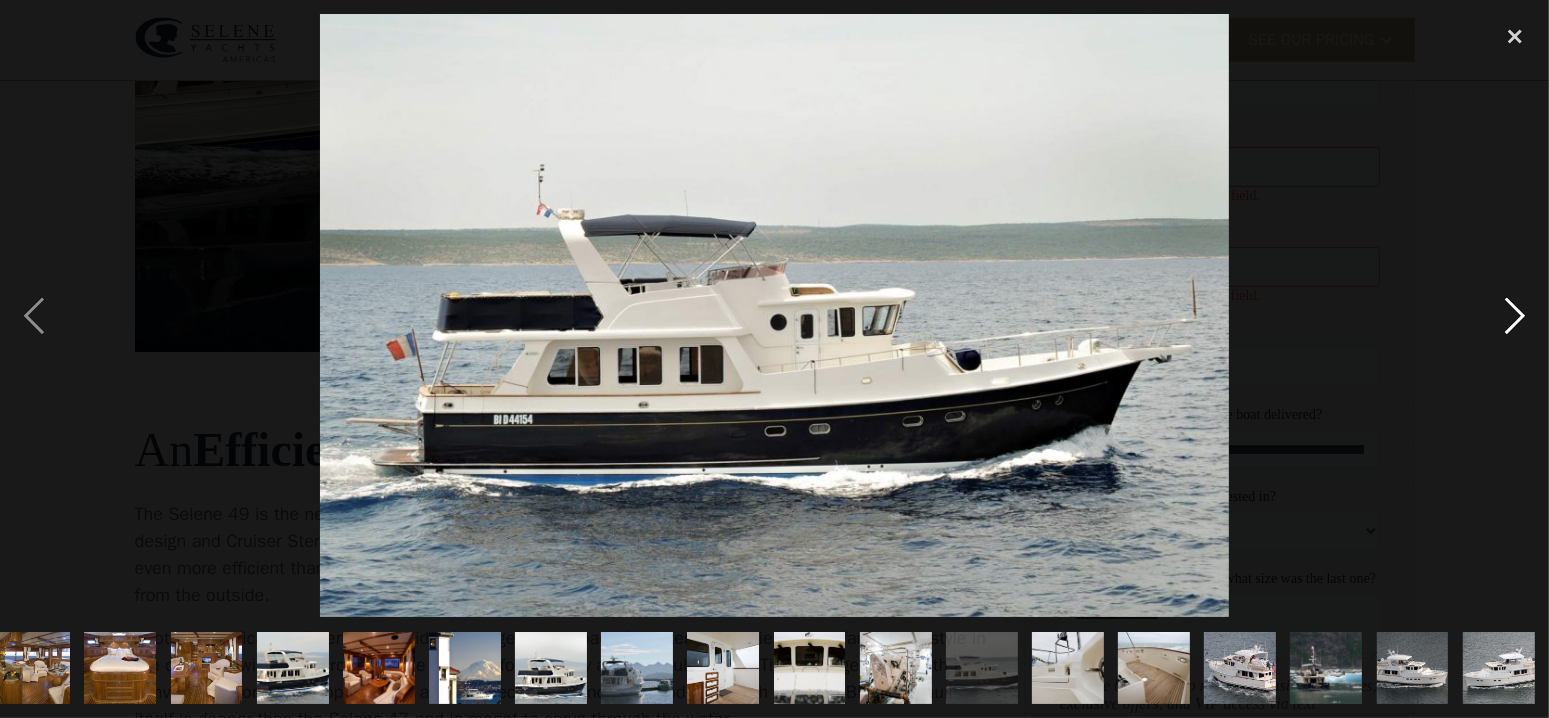 click at bounding box center [1515, 315] 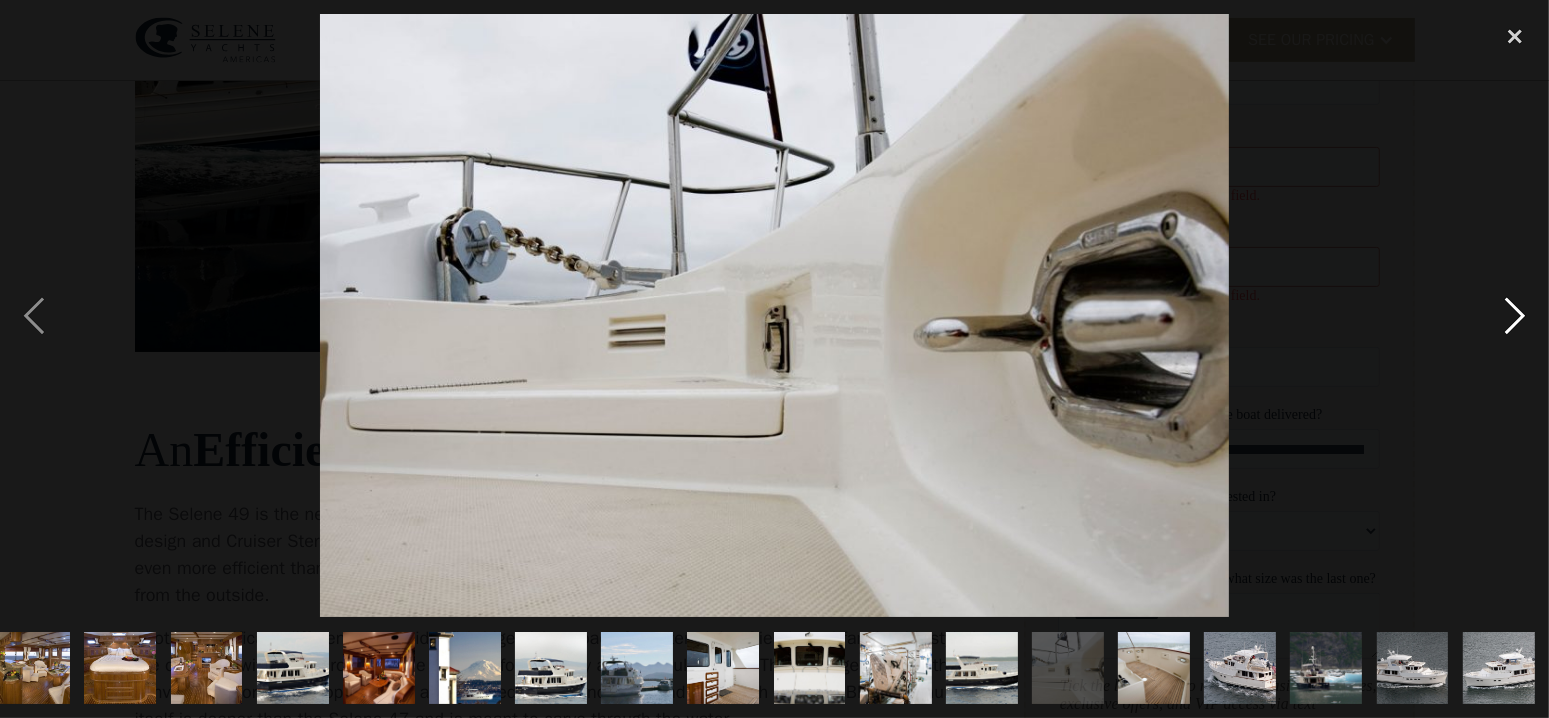 click at bounding box center (1515, 315) 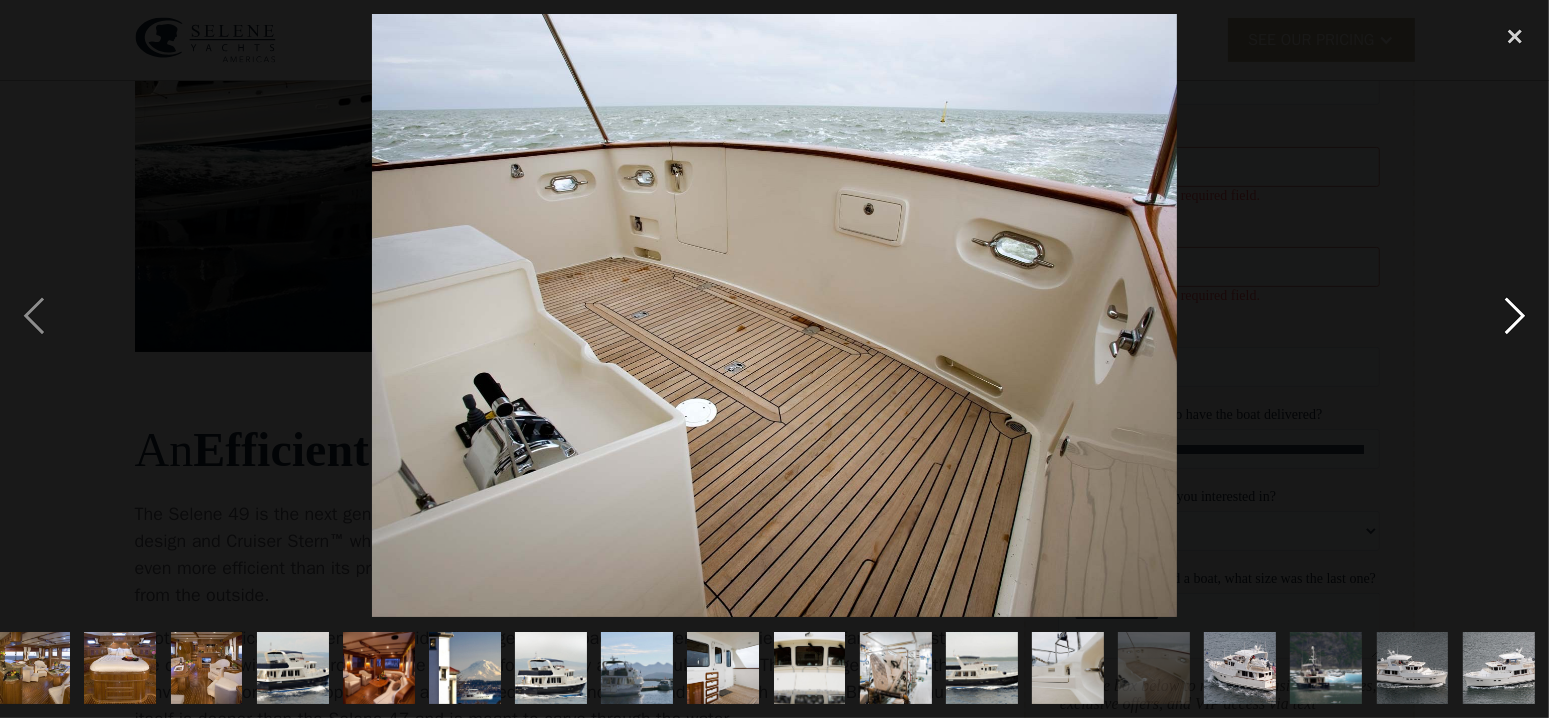 click at bounding box center [1515, 315] 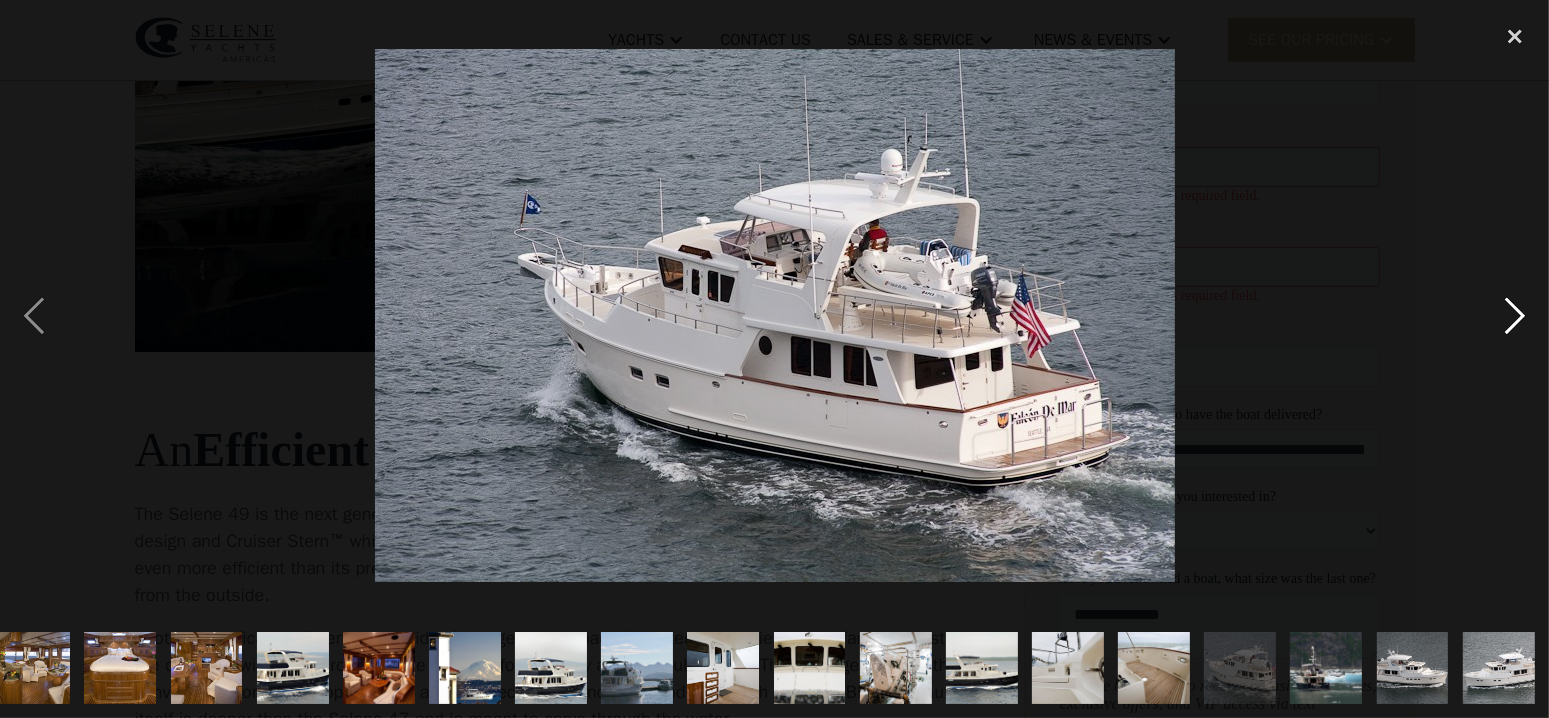 click at bounding box center (1515, 315) 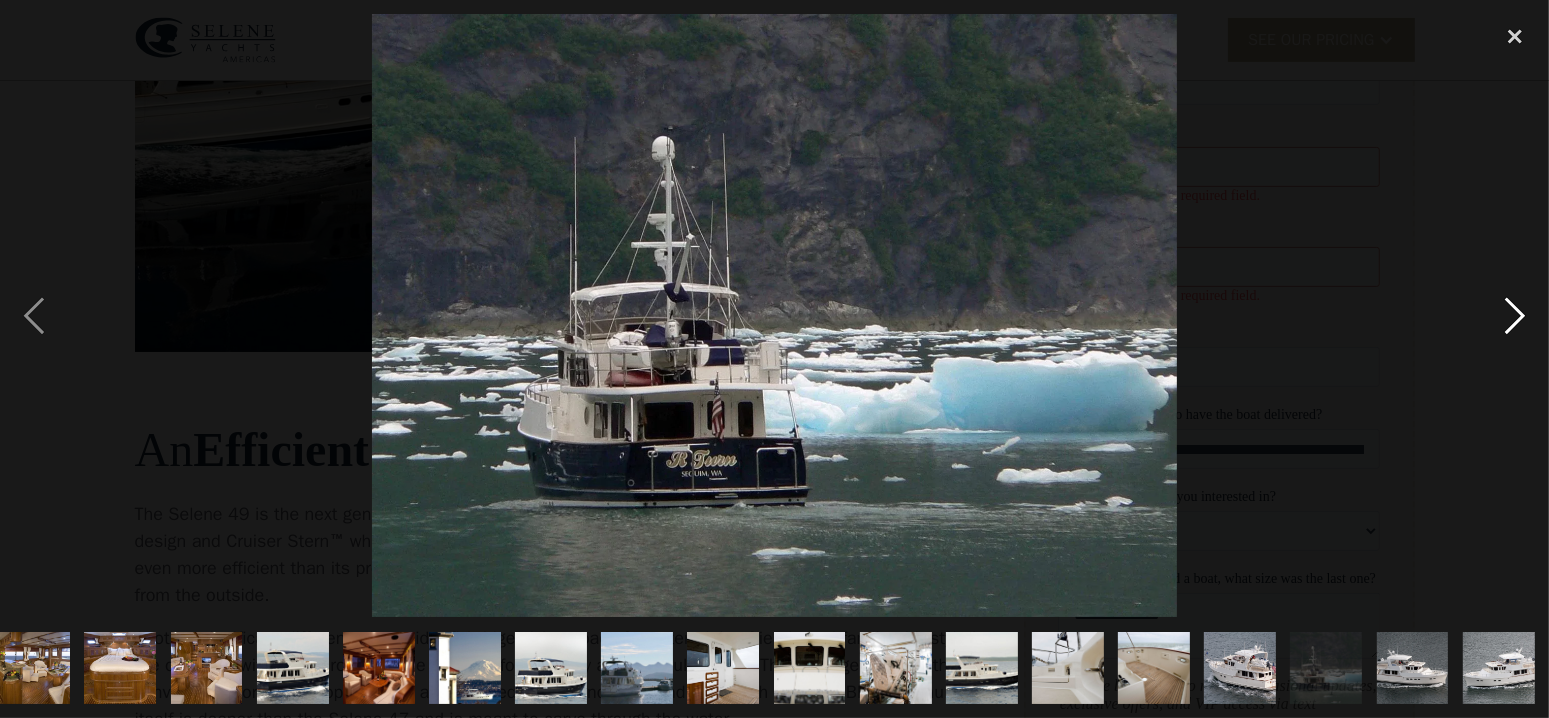 click at bounding box center [1515, 315] 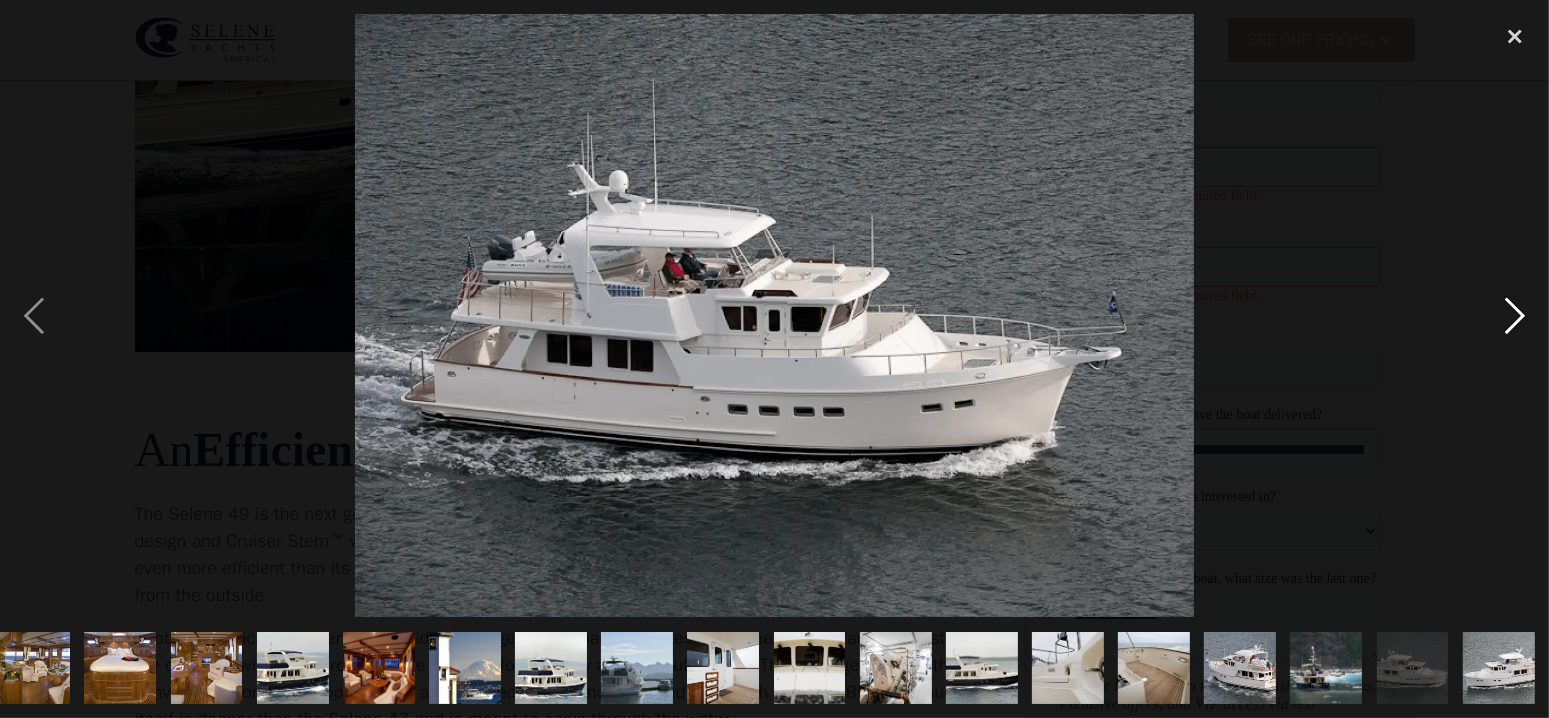 click at bounding box center [1515, 315] 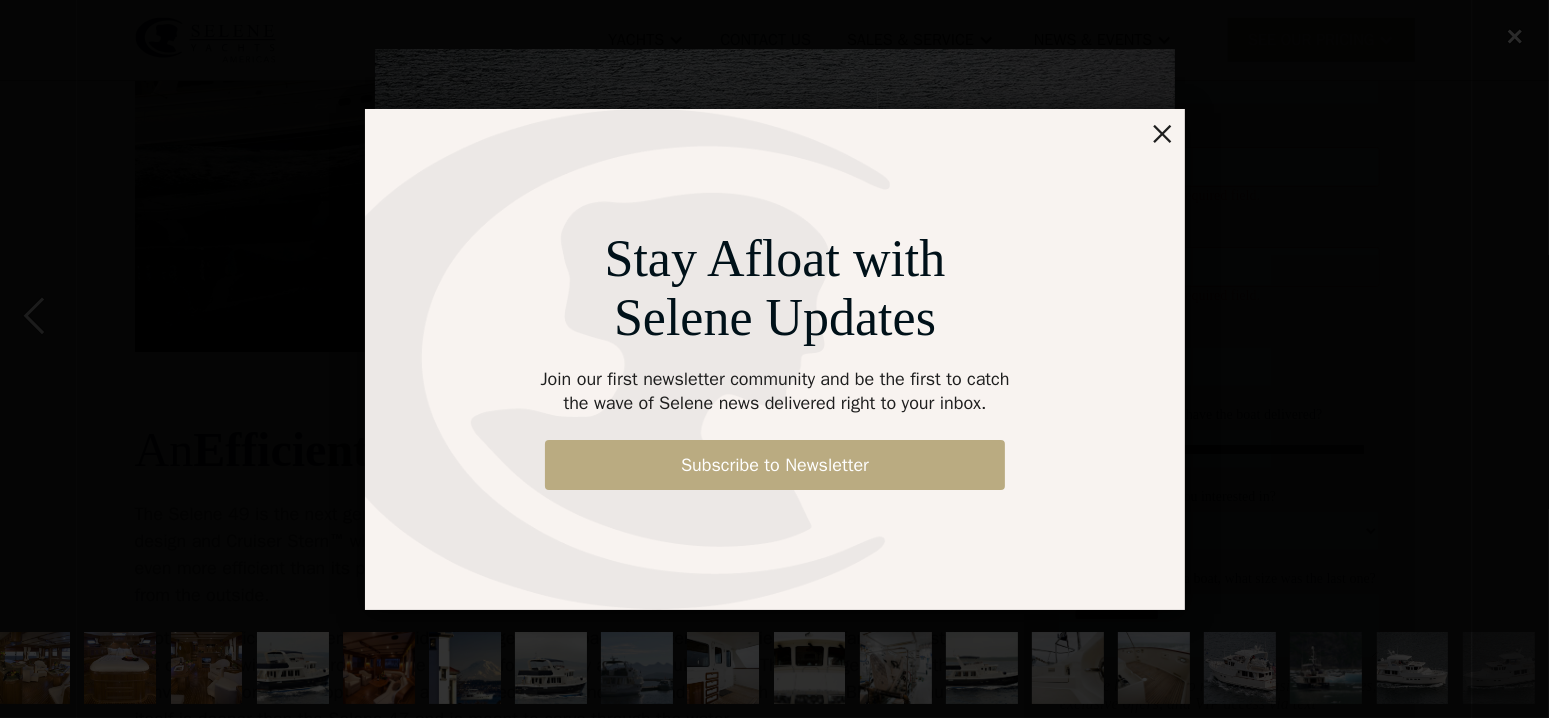 click on "Subscribe to Newsletter" at bounding box center [775, 465] 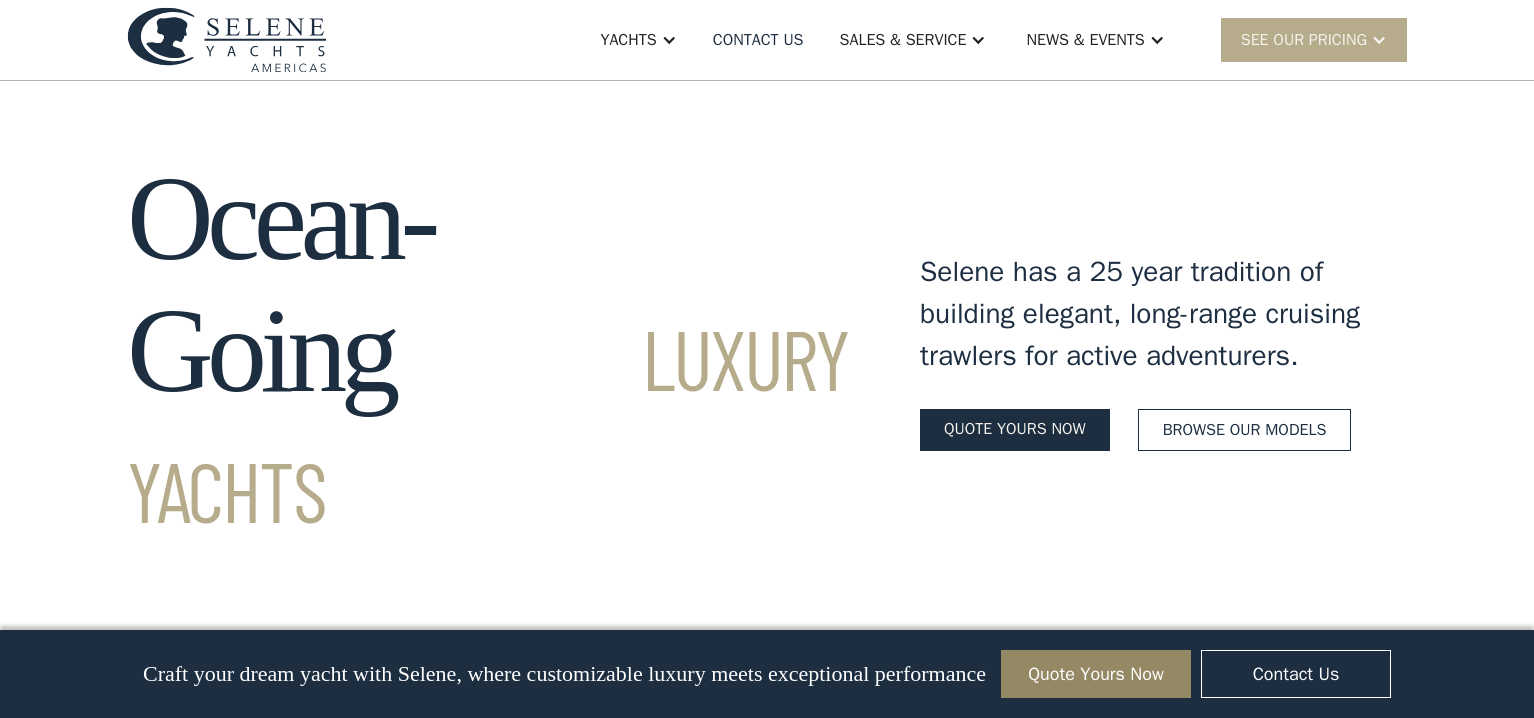 scroll, scrollTop: 9944, scrollLeft: 0, axis: vertical 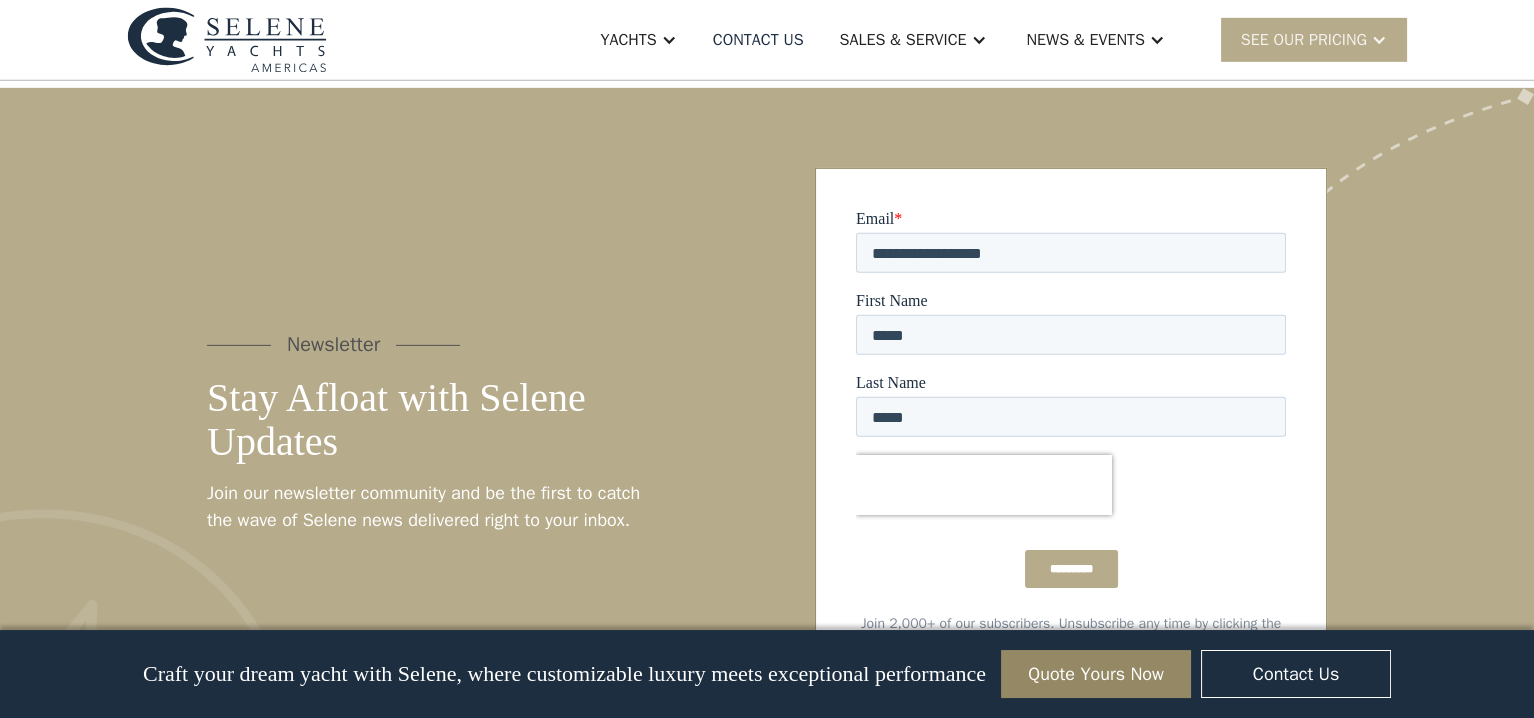 click on "*********" at bounding box center [1071, 568] 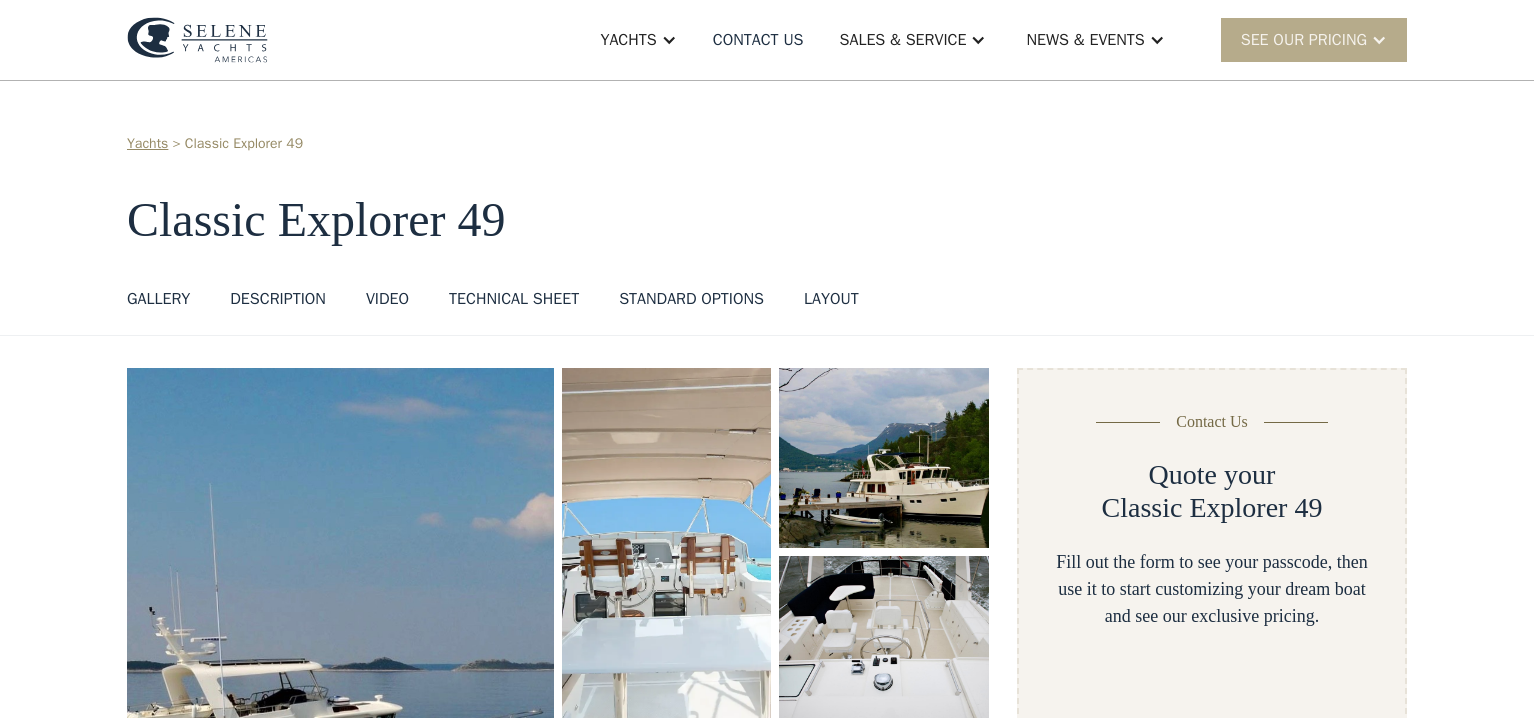 scroll, scrollTop: 0, scrollLeft: 0, axis: both 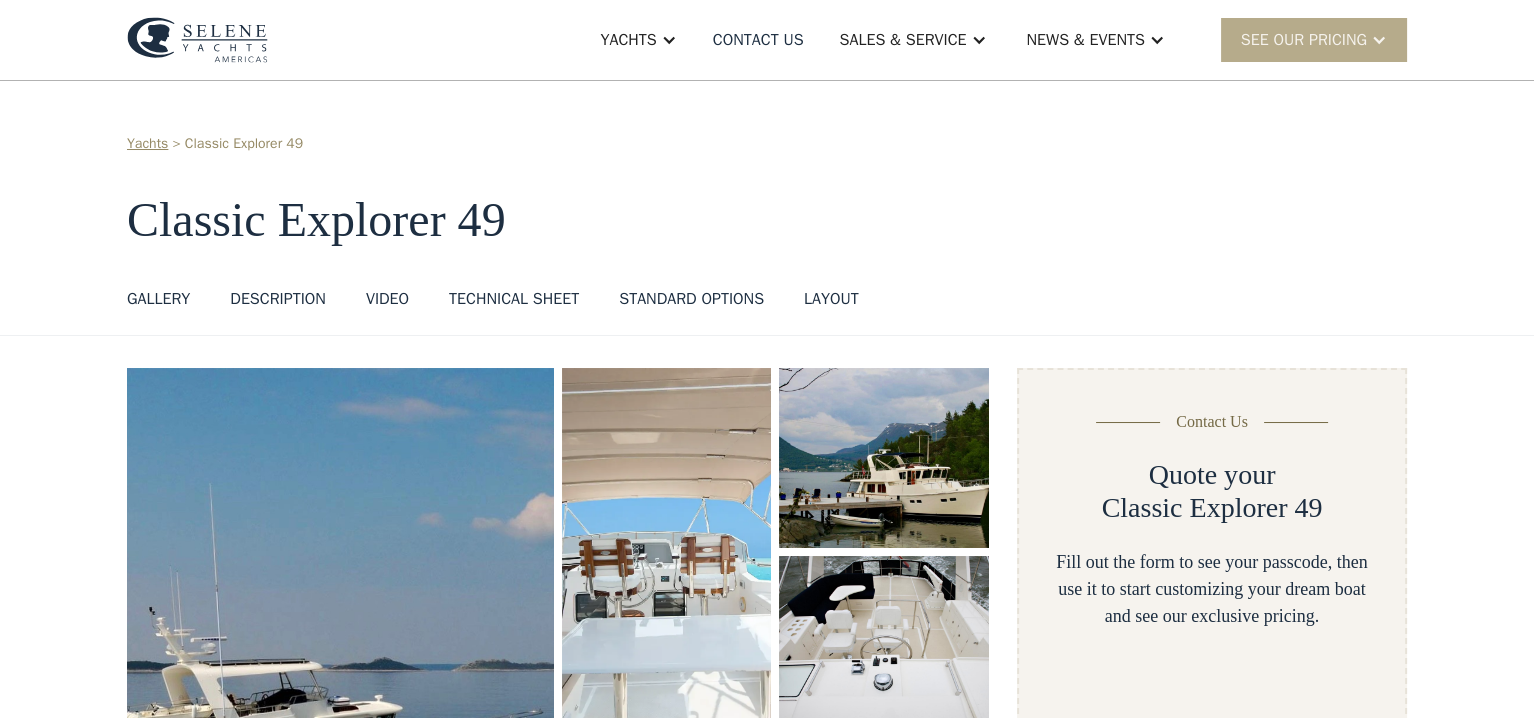 select on "**********" 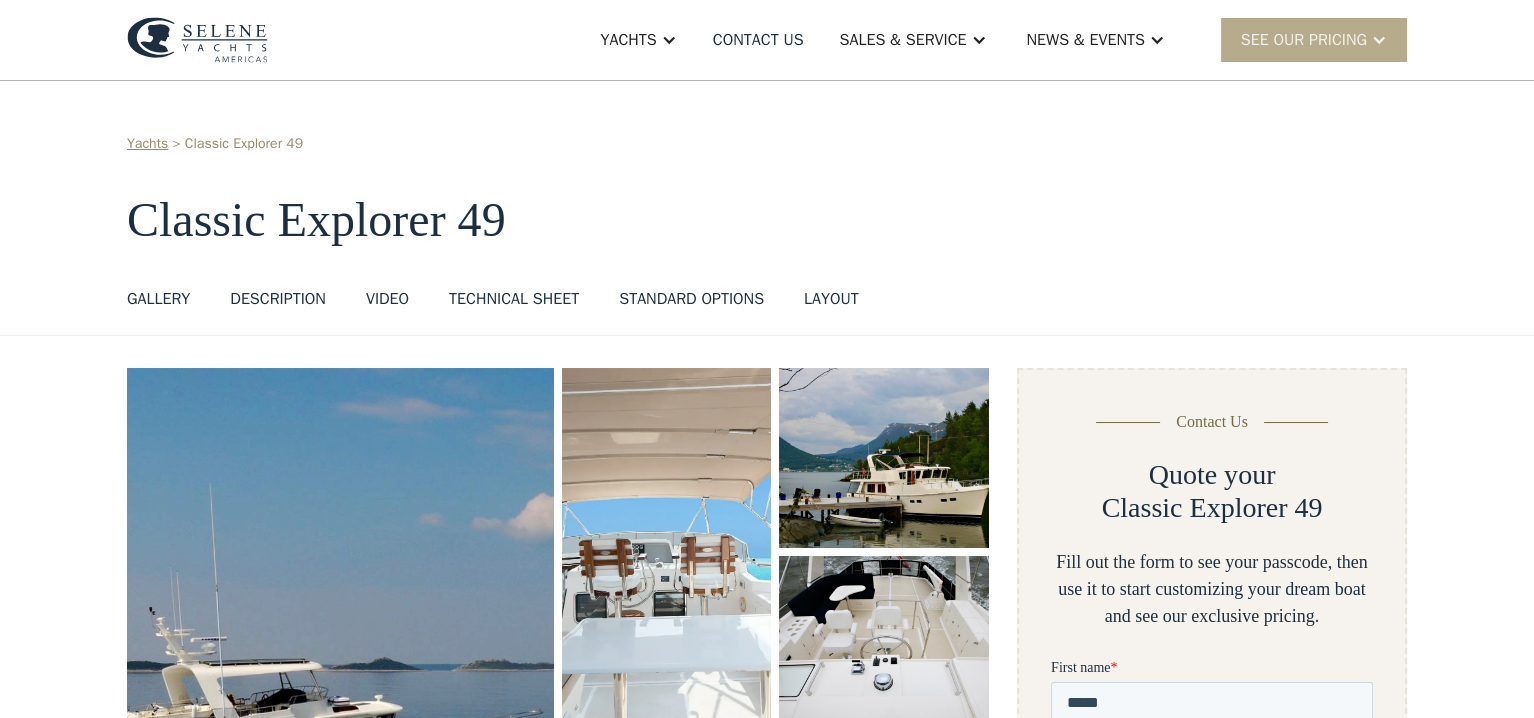 scroll, scrollTop: 0, scrollLeft: 0, axis: both 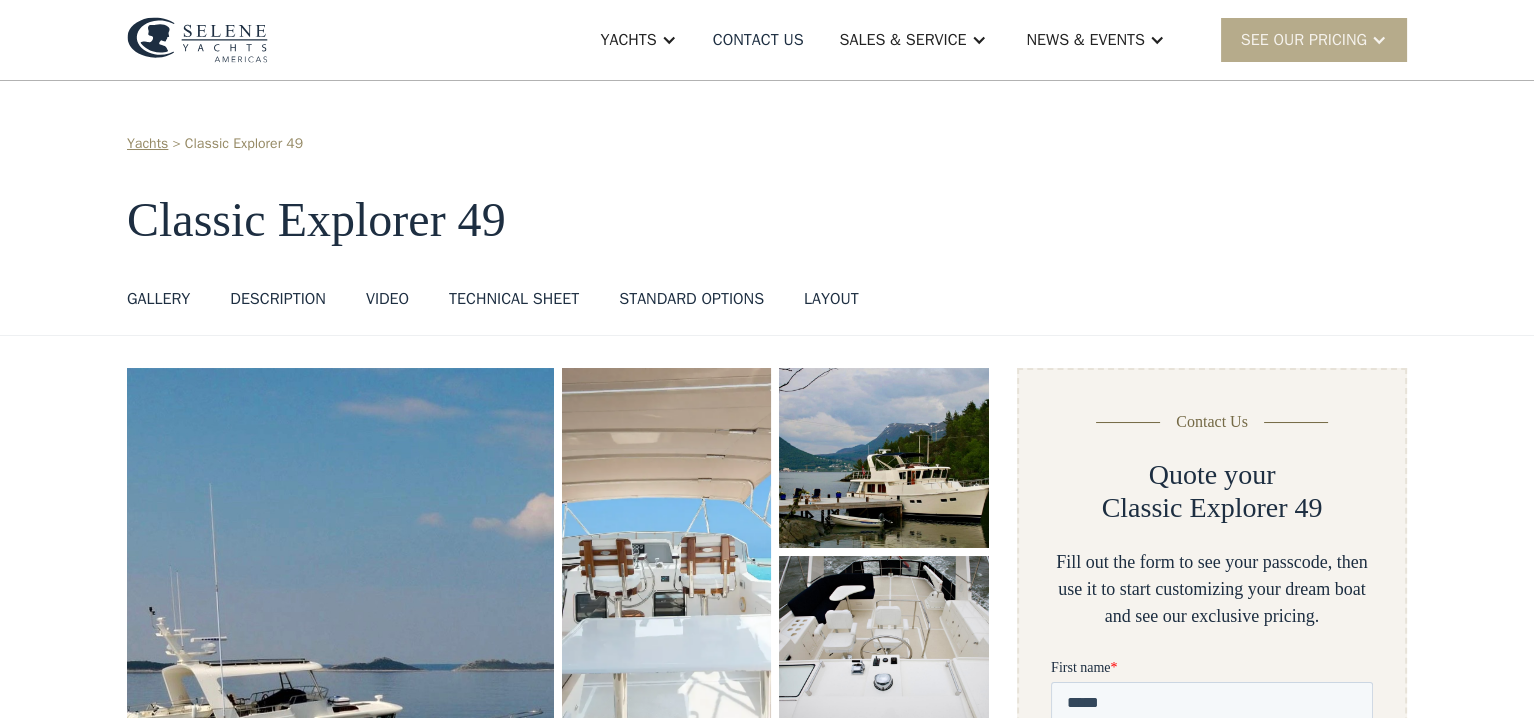 click on "layout" at bounding box center (831, 299) 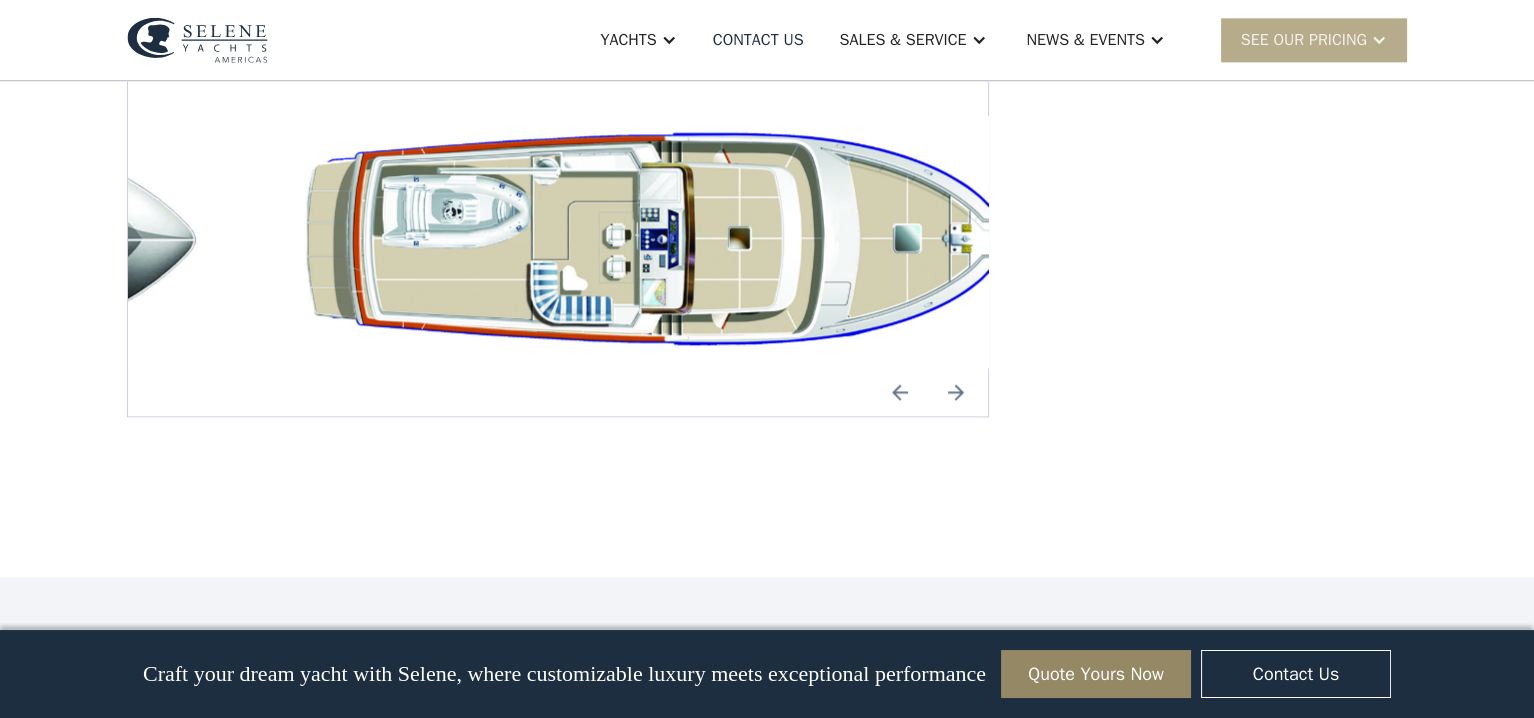 scroll, scrollTop: 3751, scrollLeft: 0, axis: vertical 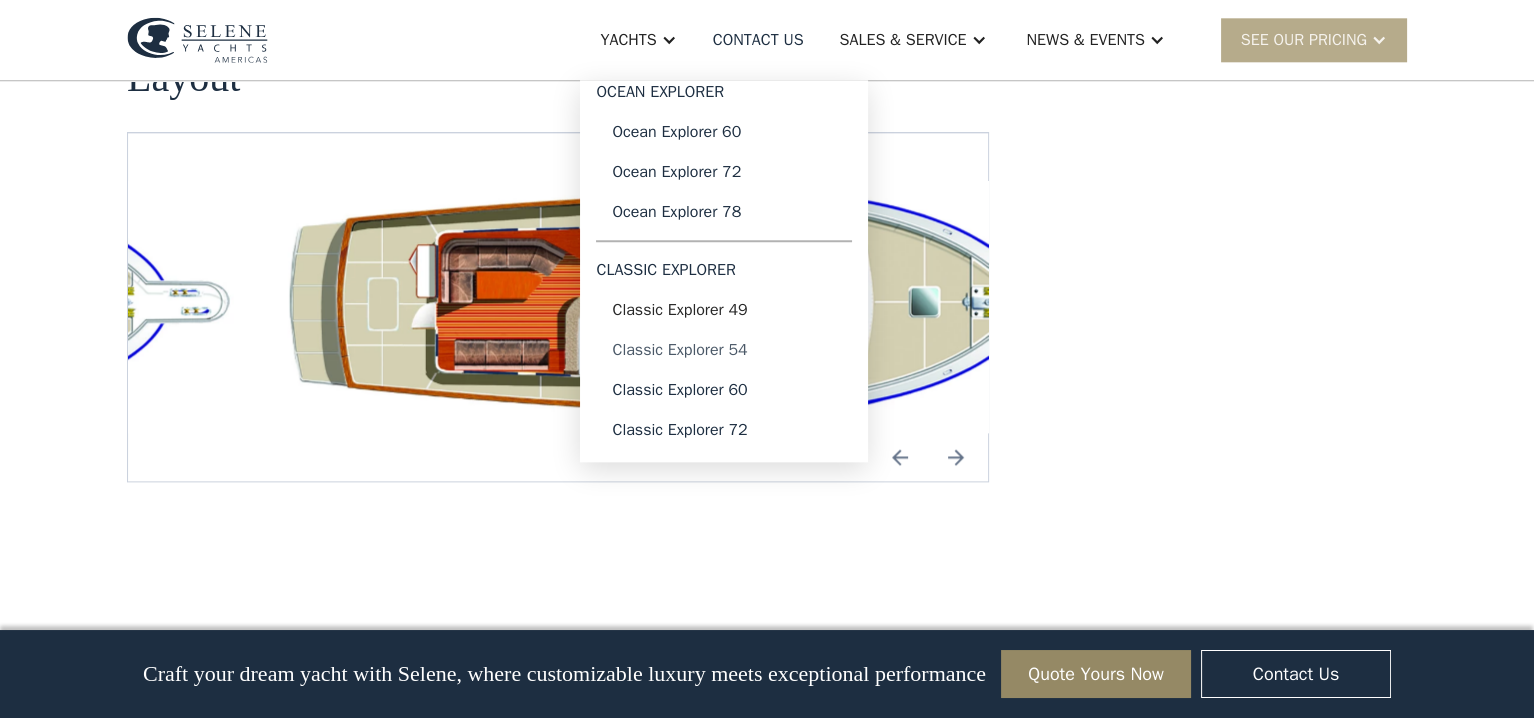 click on "Classic Explorer 54" at bounding box center [724, 350] 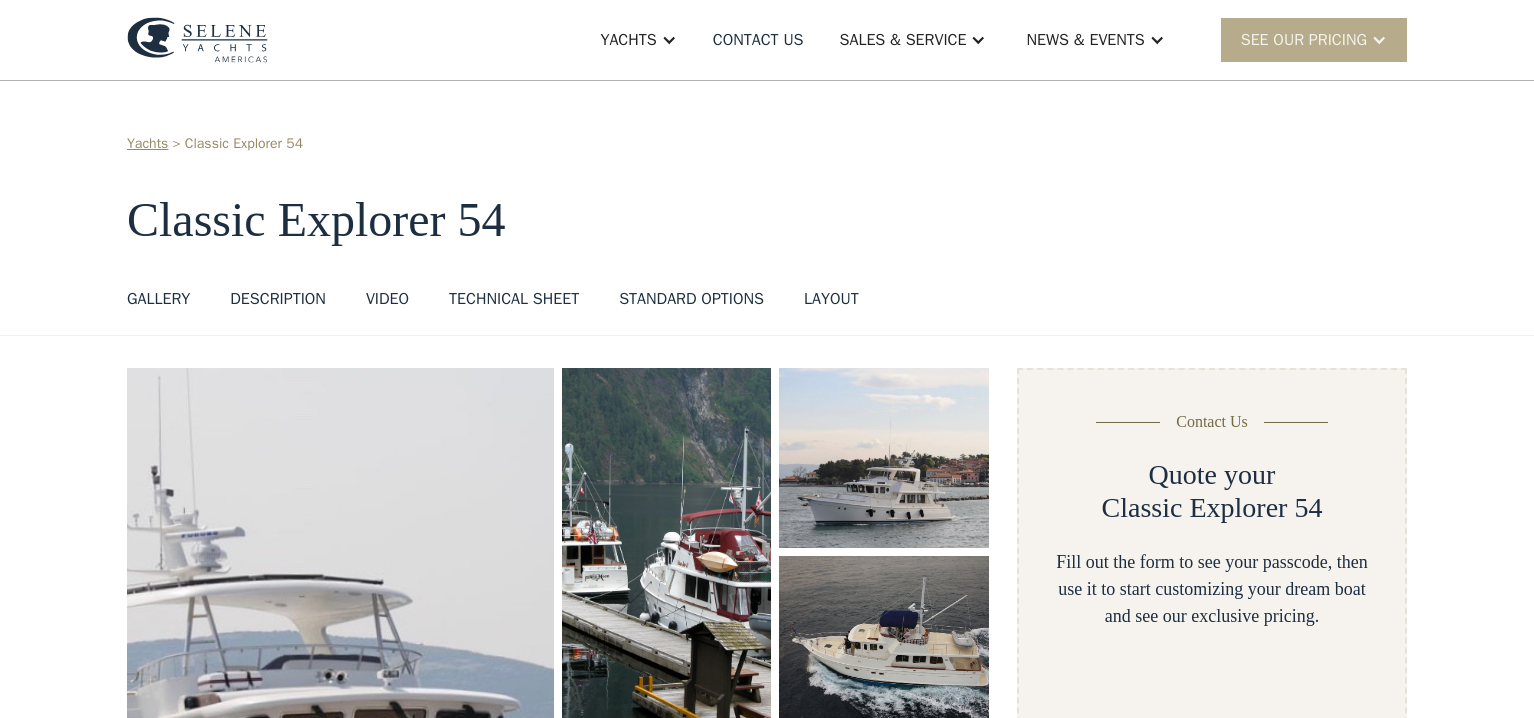 scroll, scrollTop: 0, scrollLeft: 0, axis: both 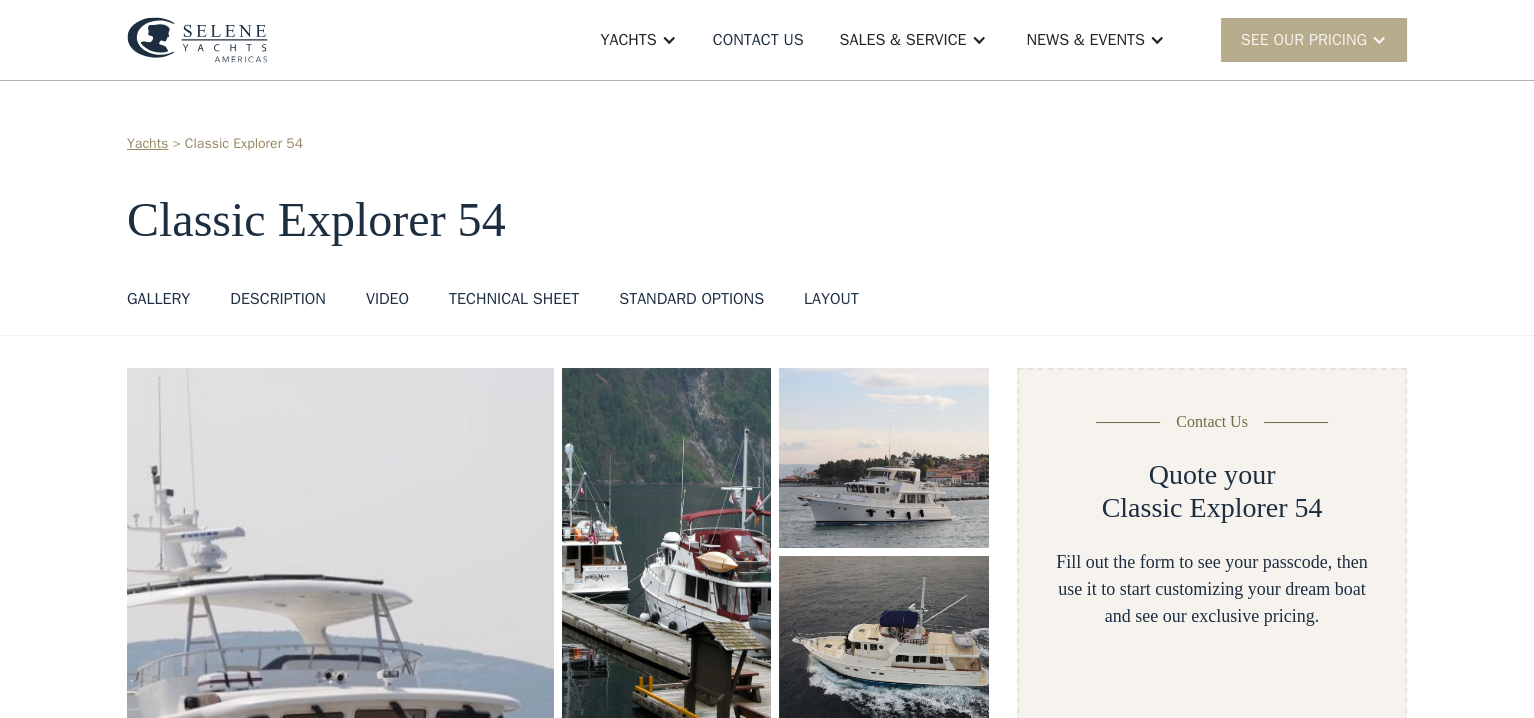 select on "**********" 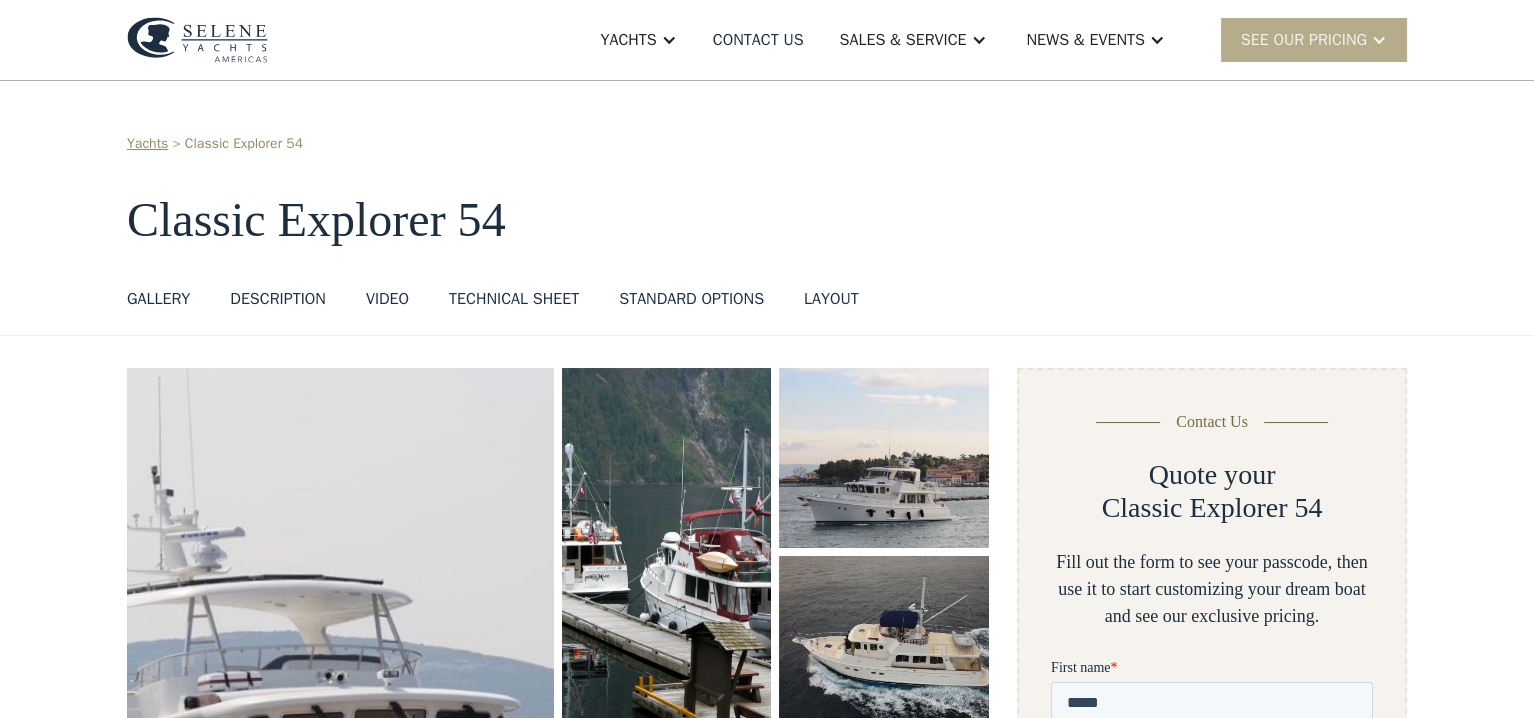 scroll, scrollTop: 0, scrollLeft: 0, axis: both 